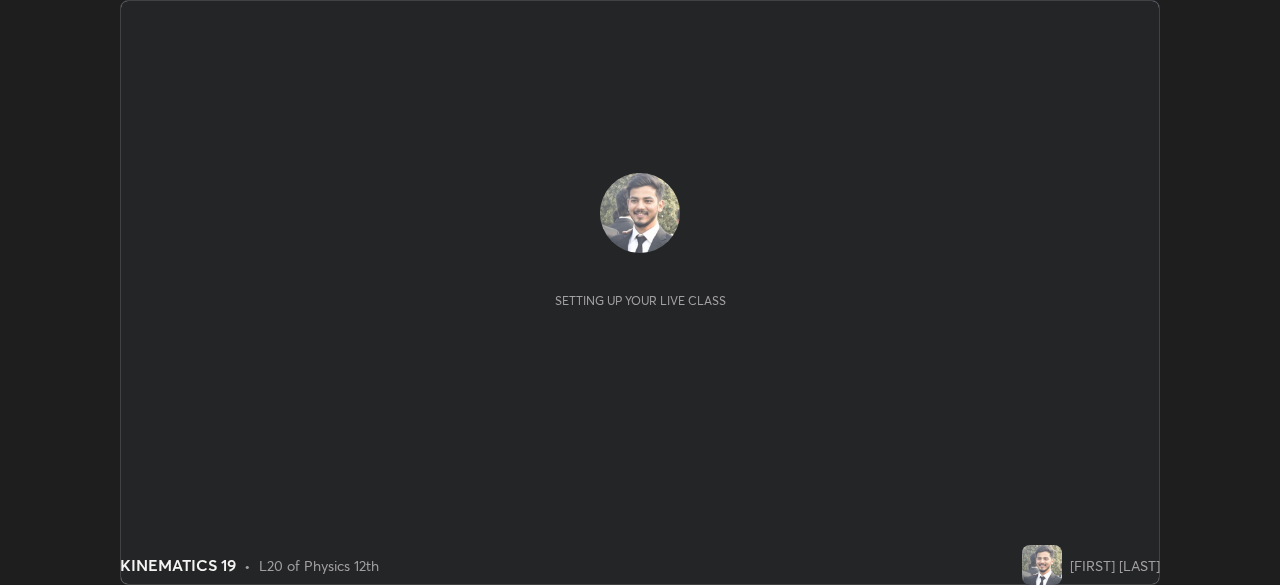 scroll, scrollTop: 0, scrollLeft: 0, axis: both 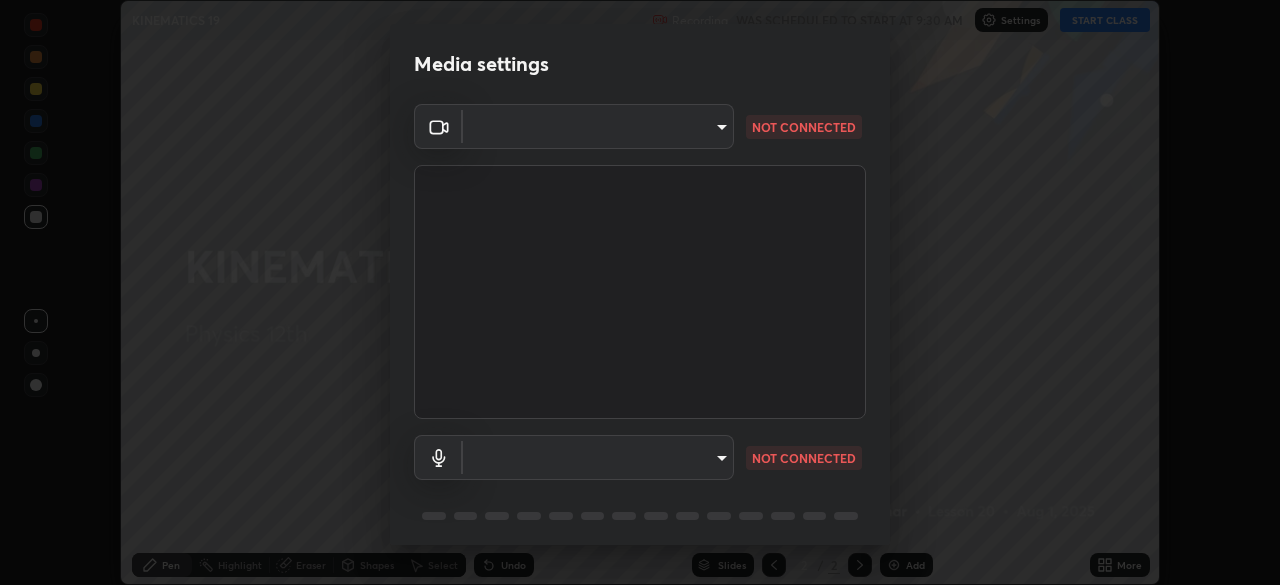 type on "b836b1746bc57e858dac7ff1eb7f6fa2ca3122fce8273d052bbc38d86990041a" 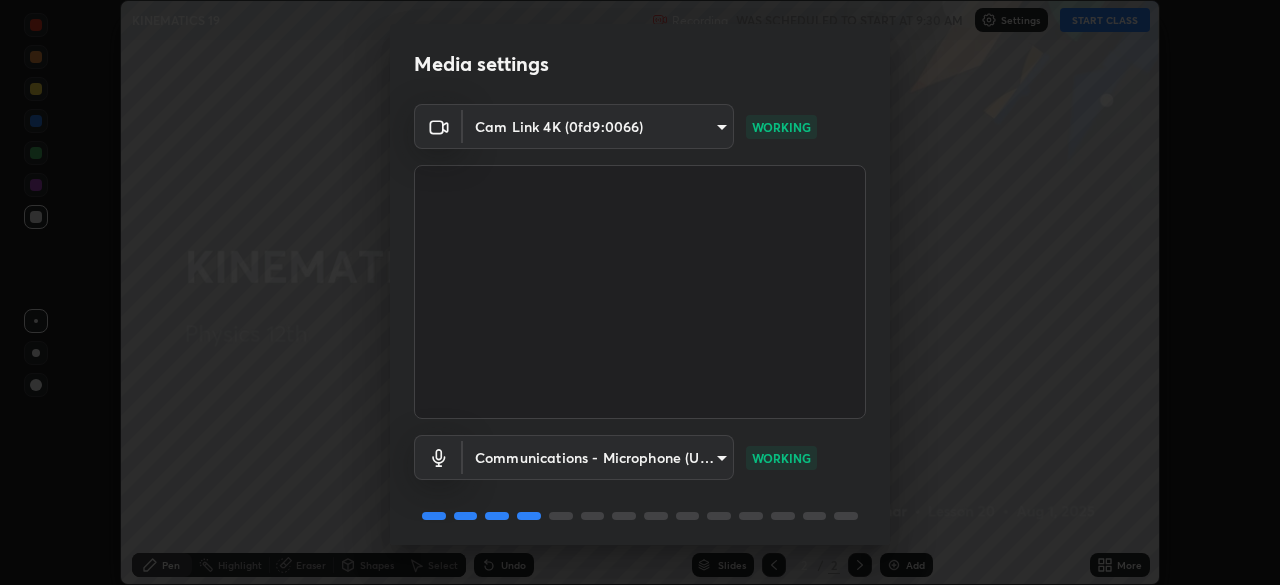 scroll, scrollTop: 71, scrollLeft: 0, axis: vertical 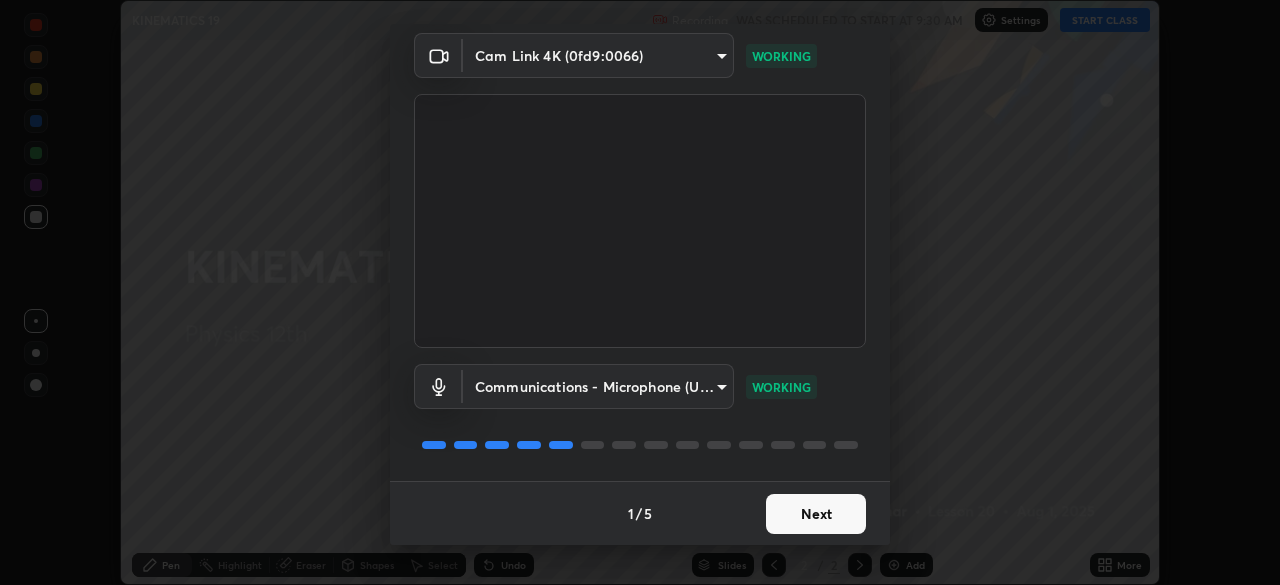 click on "Next" at bounding box center [816, 514] 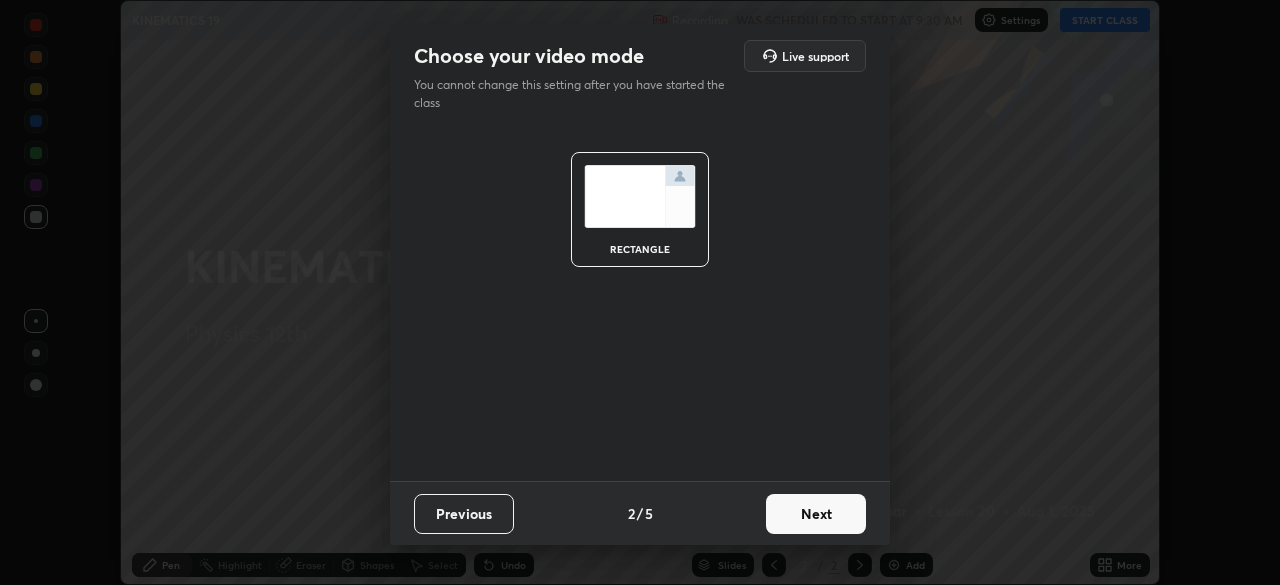 scroll, scrollTop: 0, scrollLeft: 0, axis: both 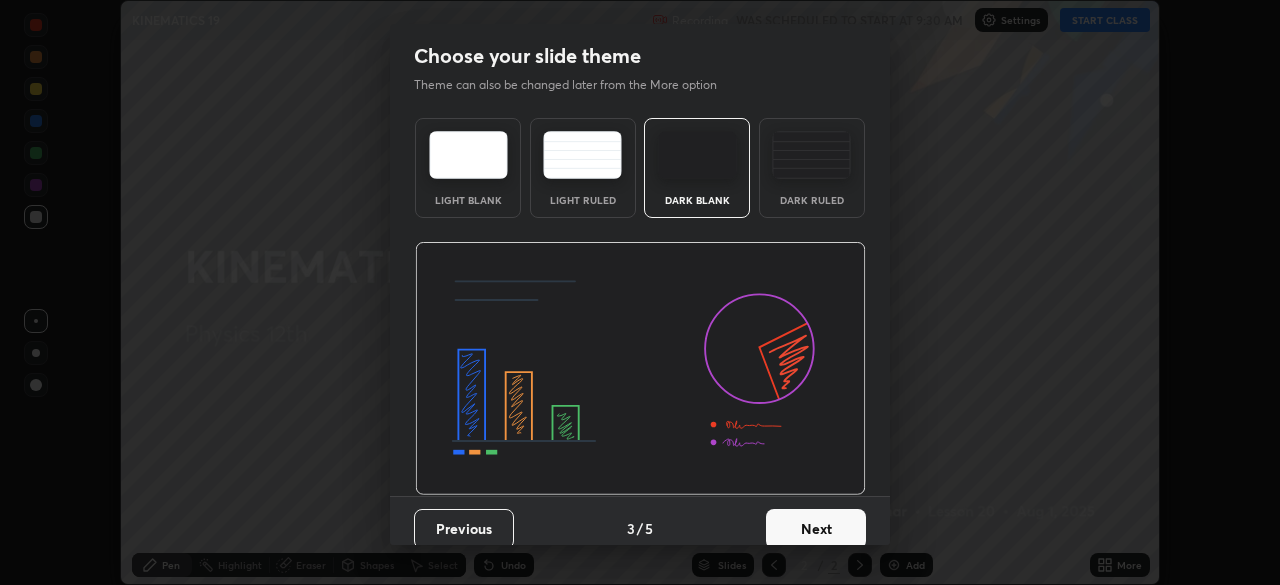 click on "Next" at bounding box center [816, 529] 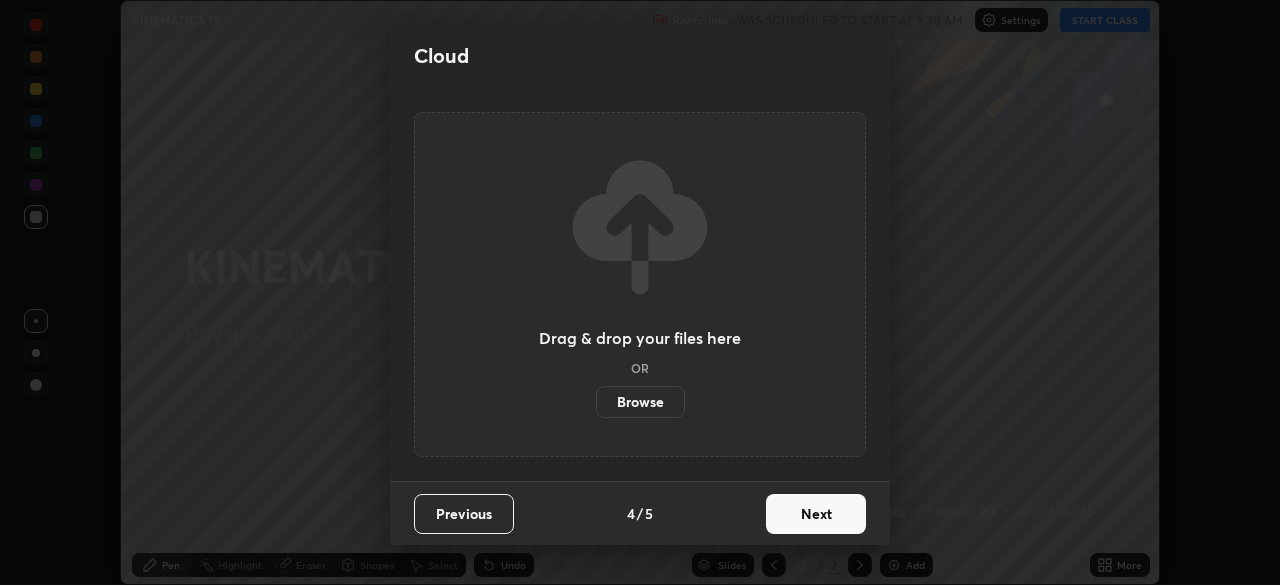 click on "Next" at bounding box center [816, 514] 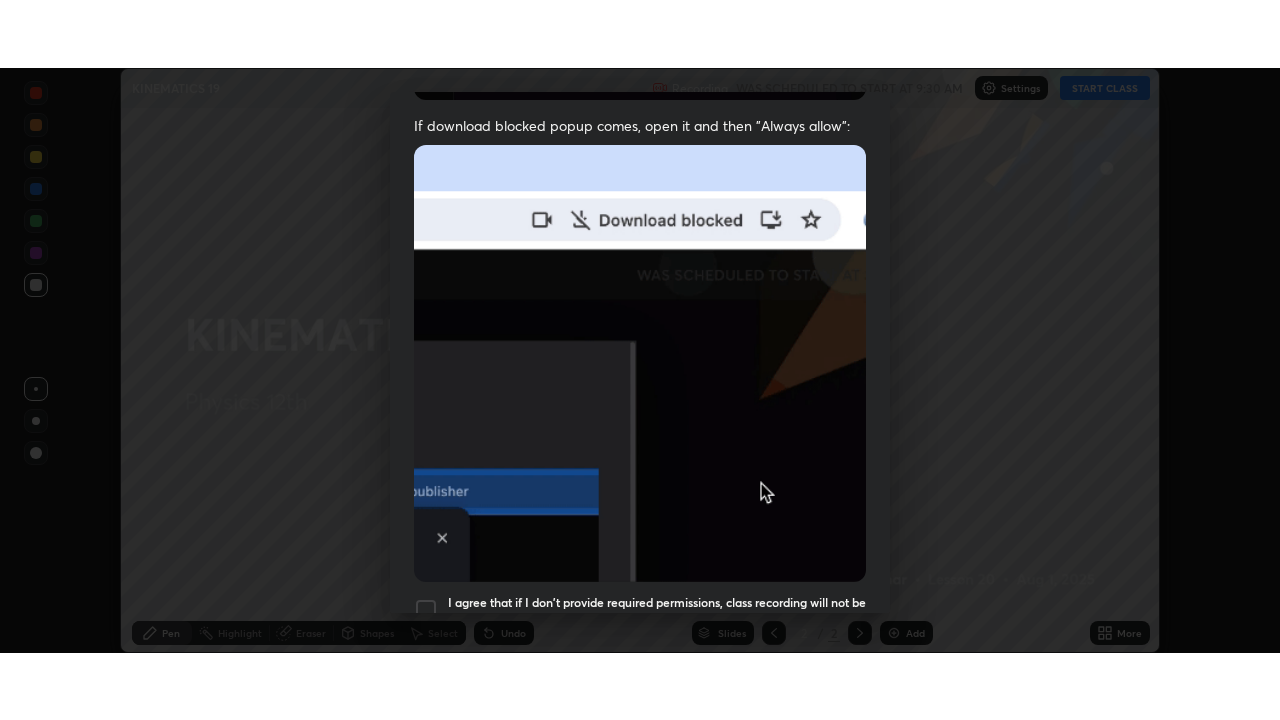 scroll, scrollTop: 479, scrollLeft: 0, axis: vertical 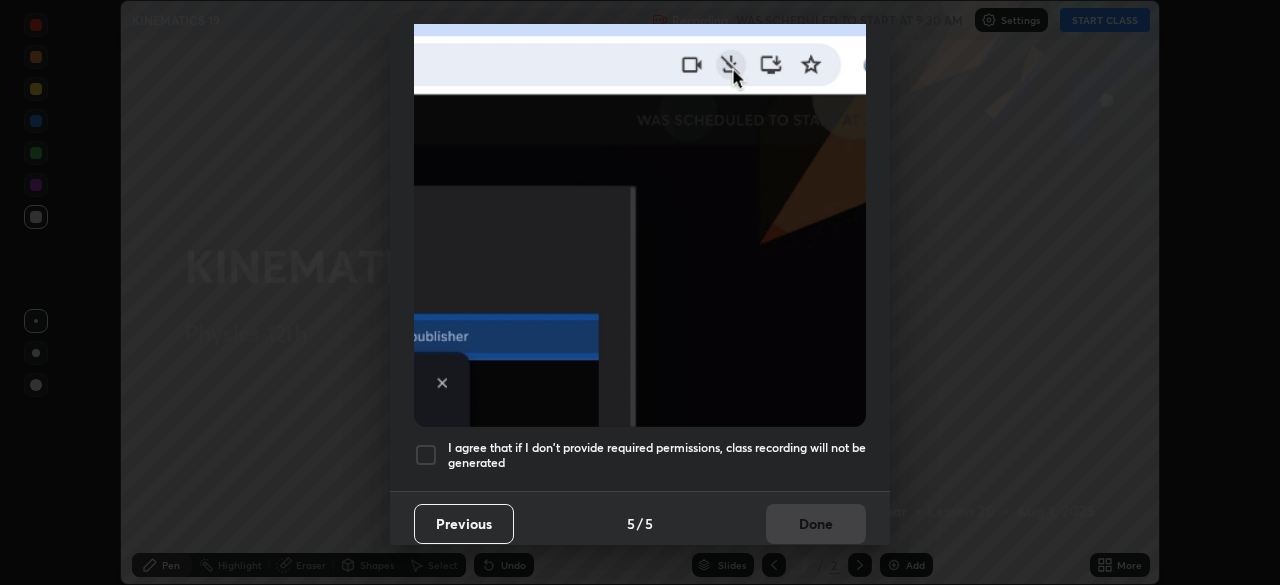 click at bounding box center [426, 455] 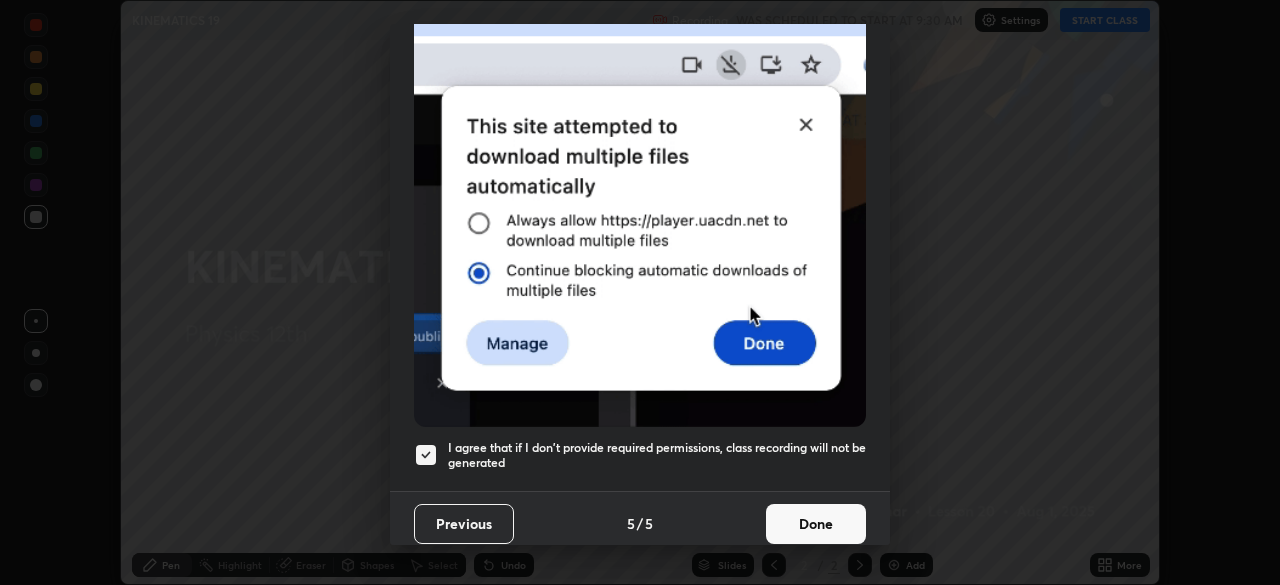 click on "Done" at bounding box center [816, 524] 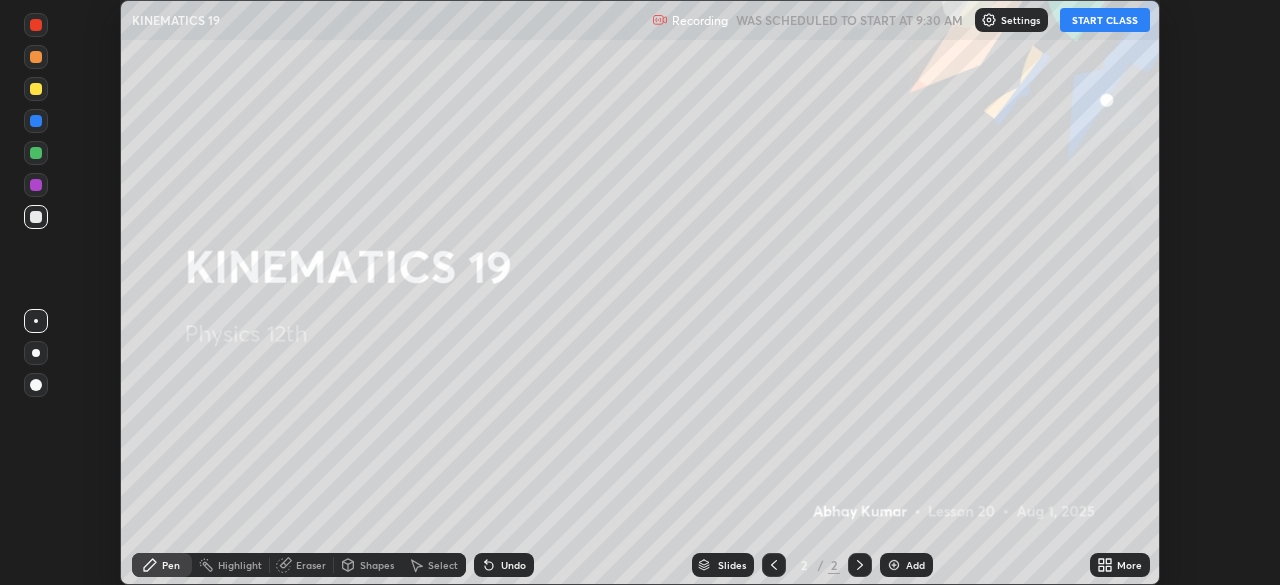 click on "START CLASS" at bounding box center [1105, 20] 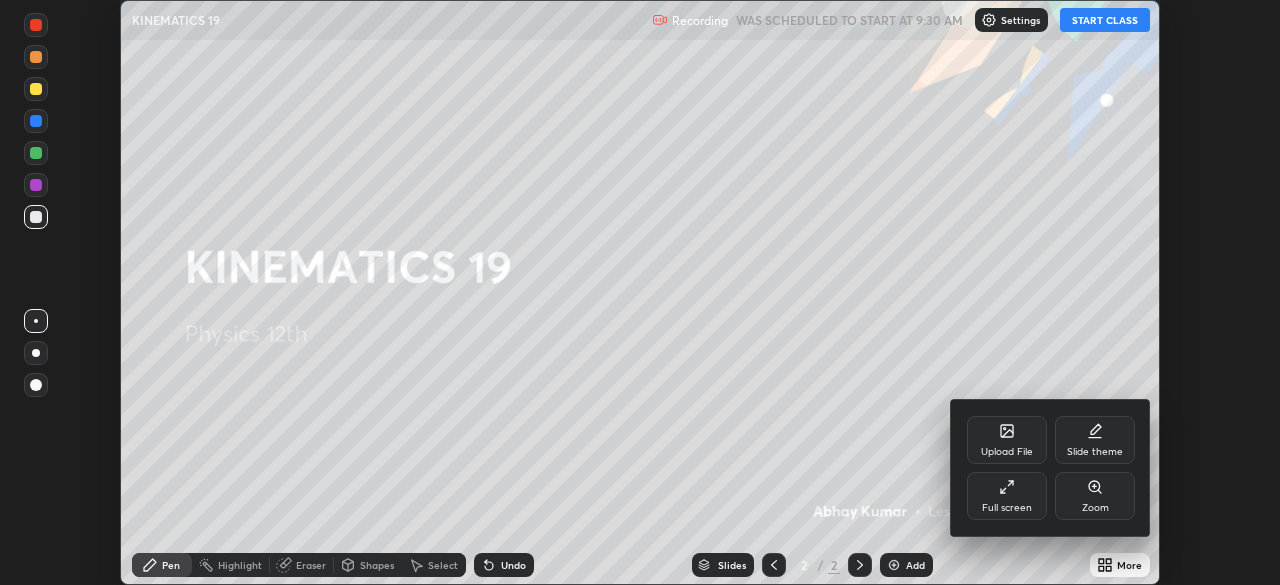 click on "Full screen" at bounding box center [1007, 496] 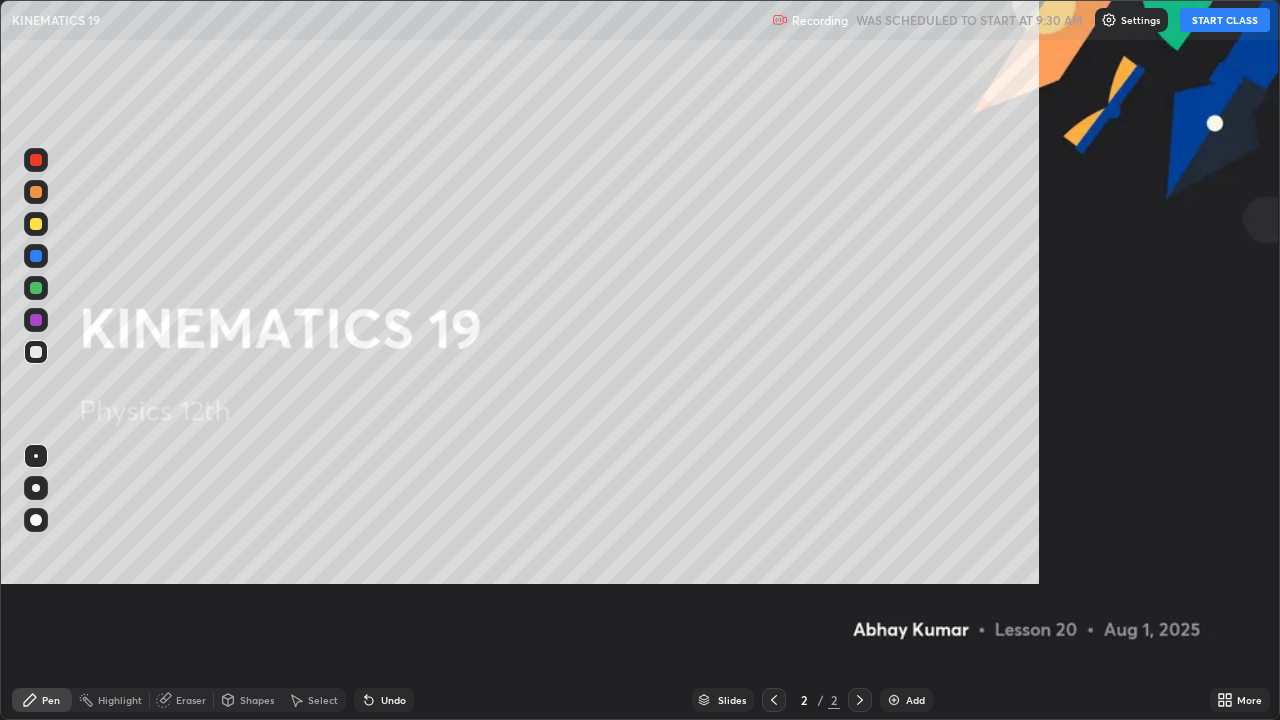 scroll, scrollTop: 99280, scrollLeft: 98720, axis: both 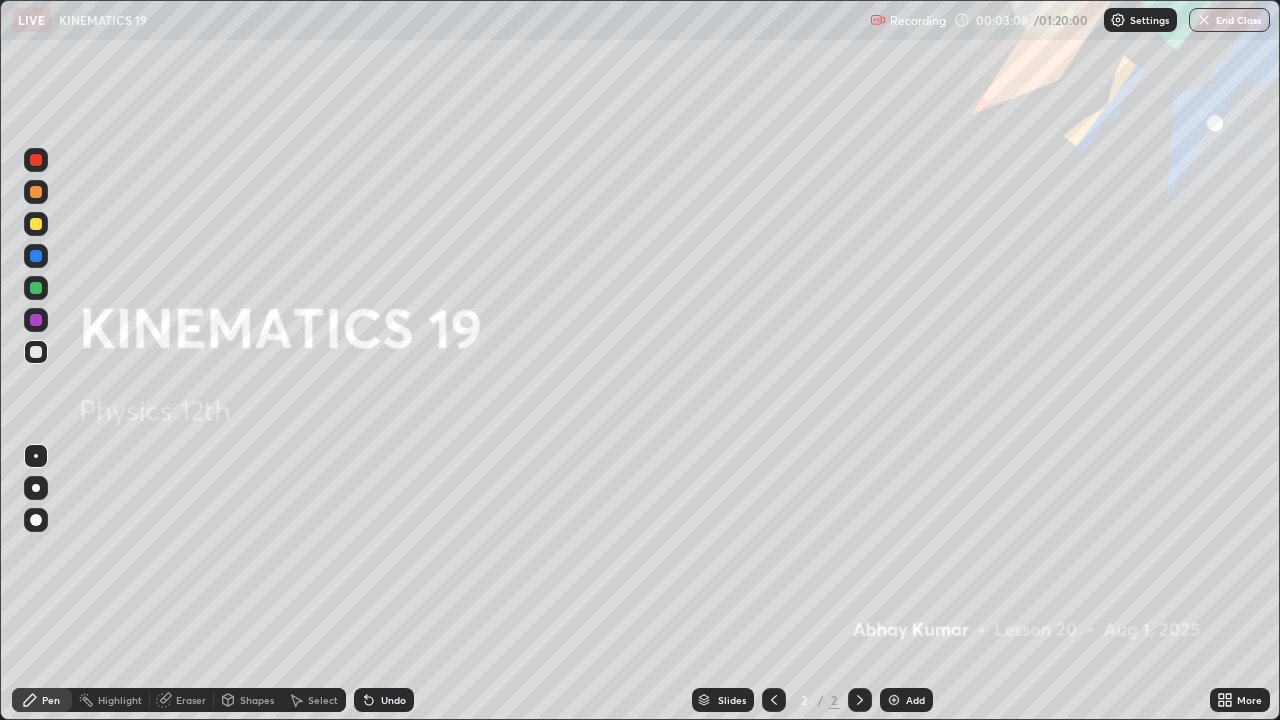 click at bounding box center [894, 700] 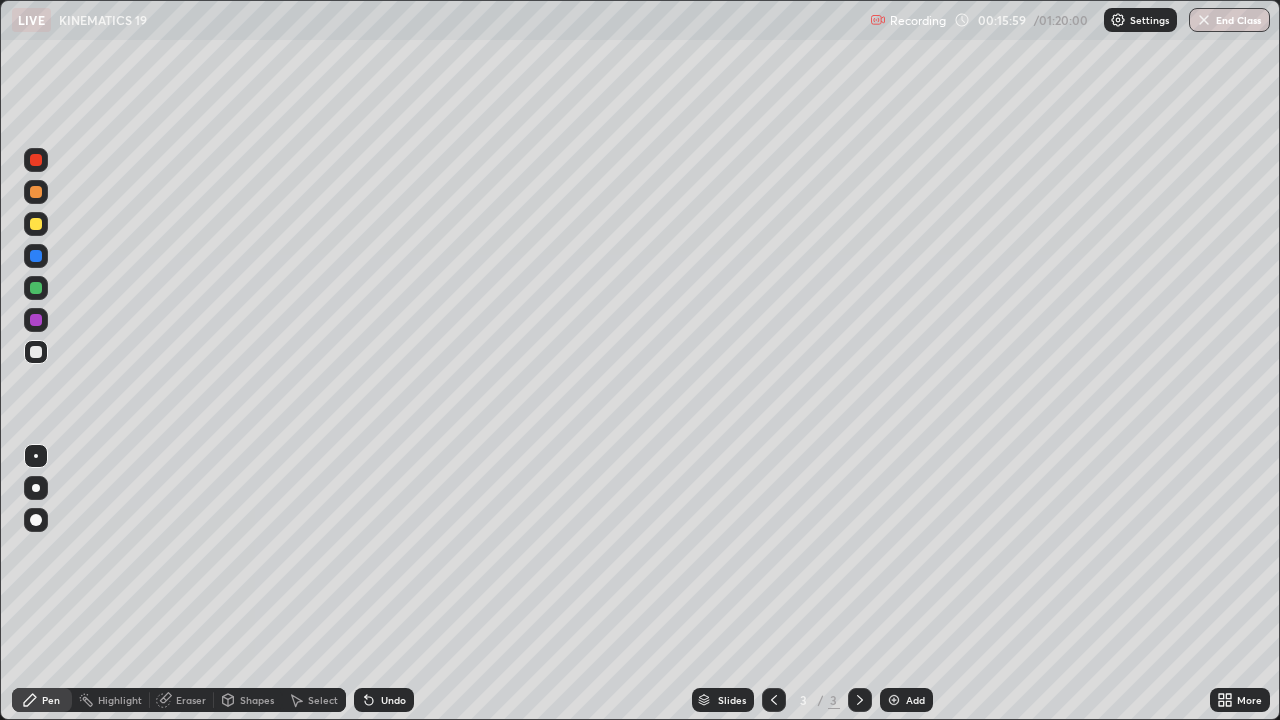 click at bounding box center (894, 700) 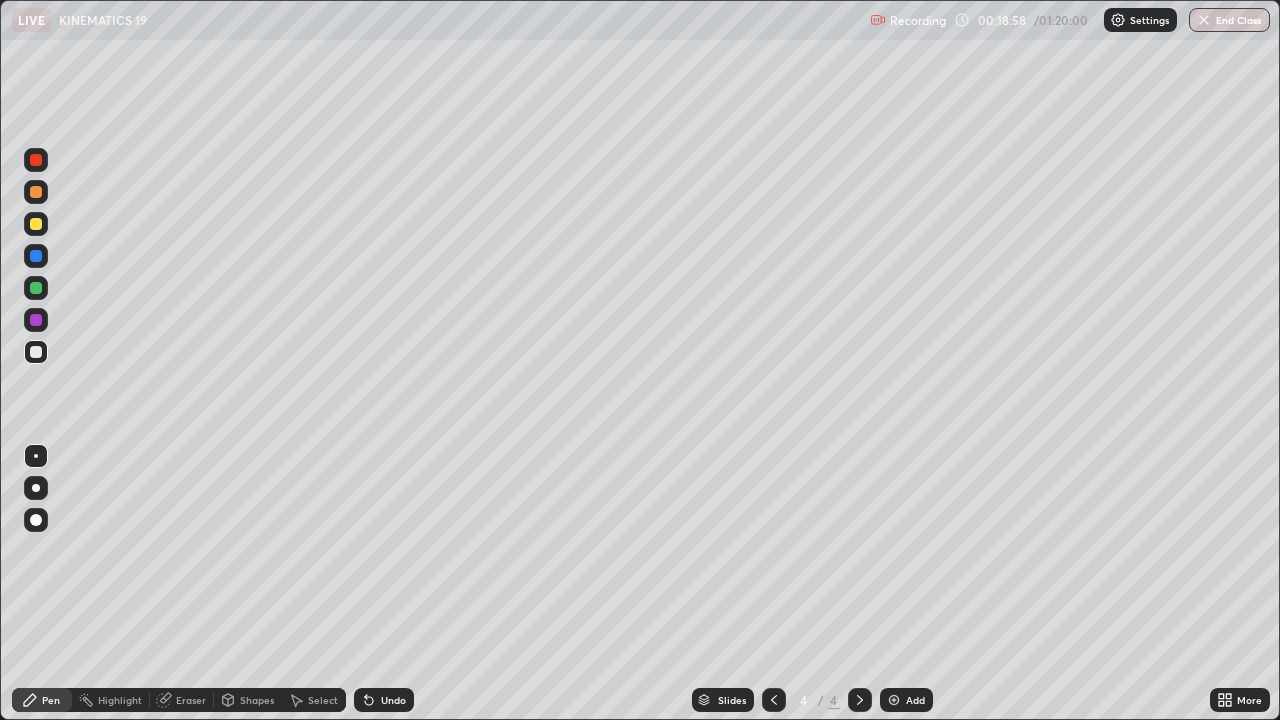 click 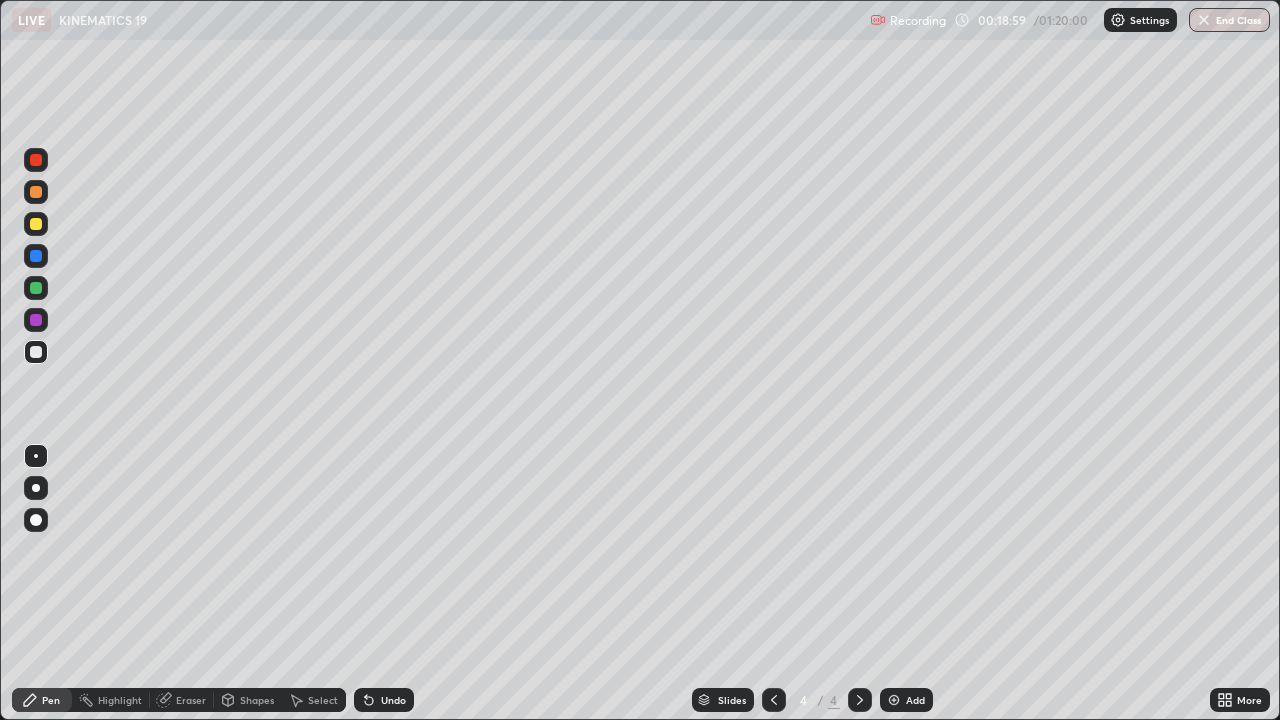 click 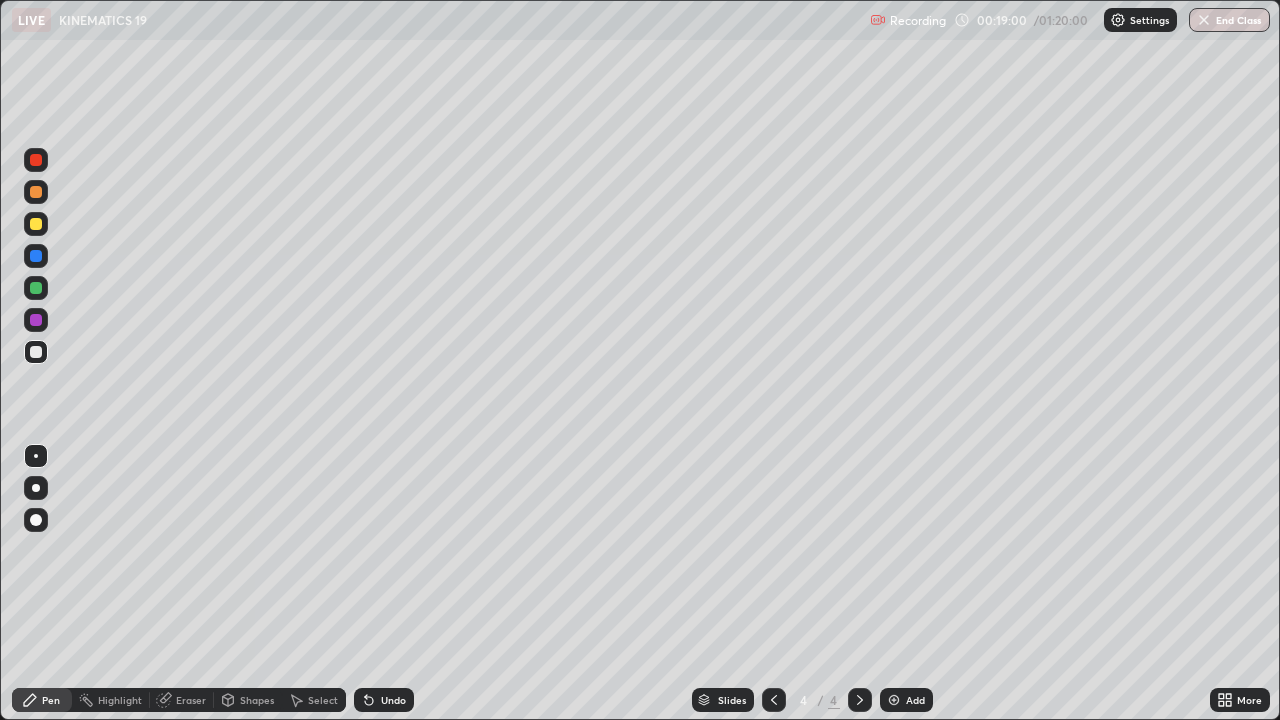click 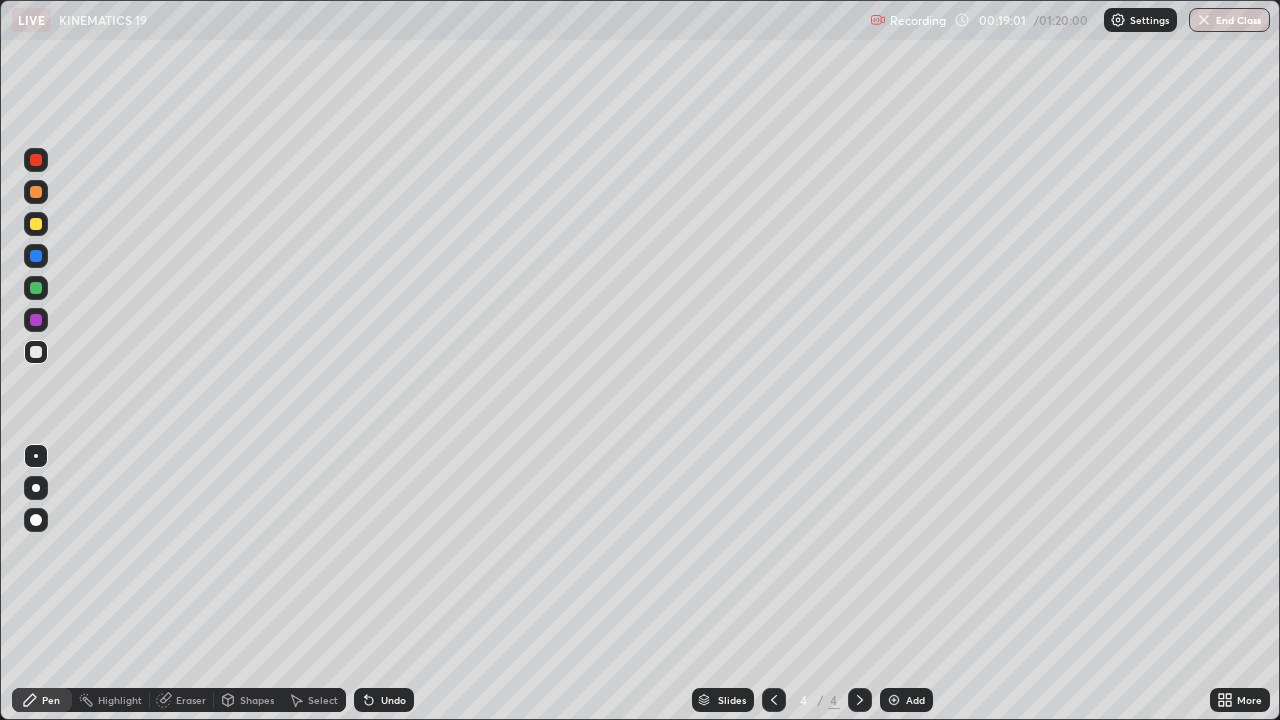 click 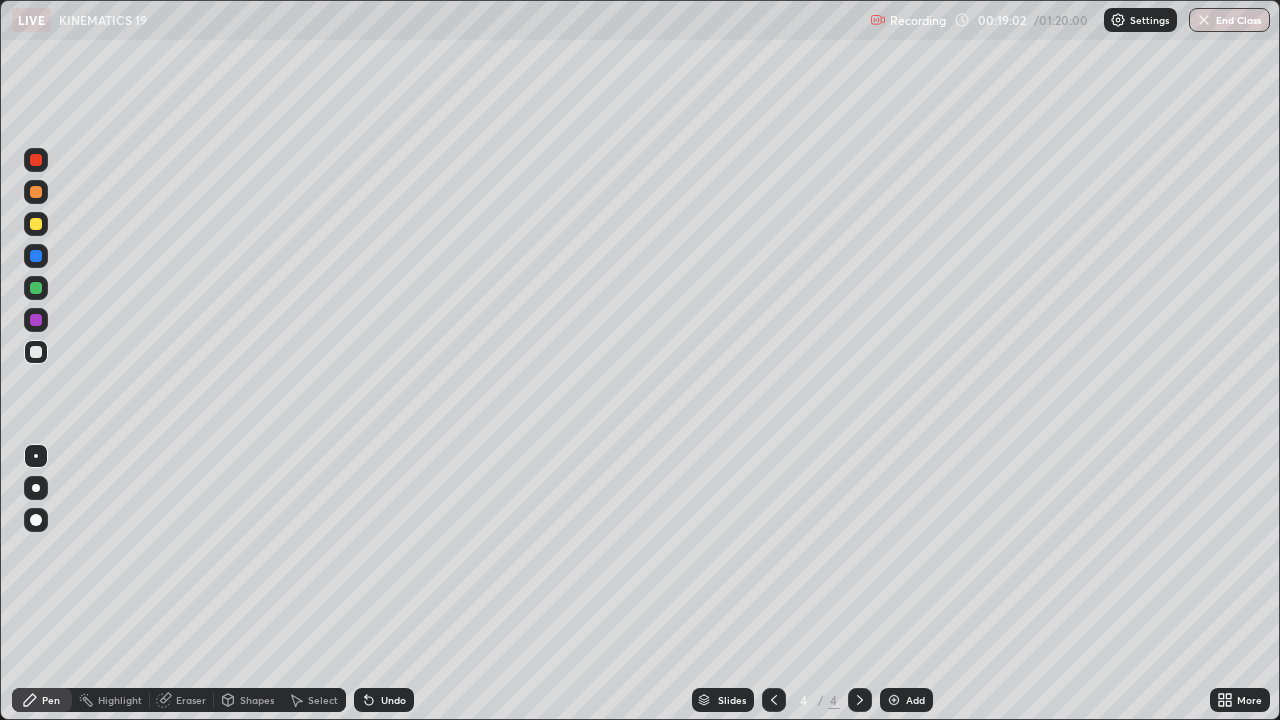 click 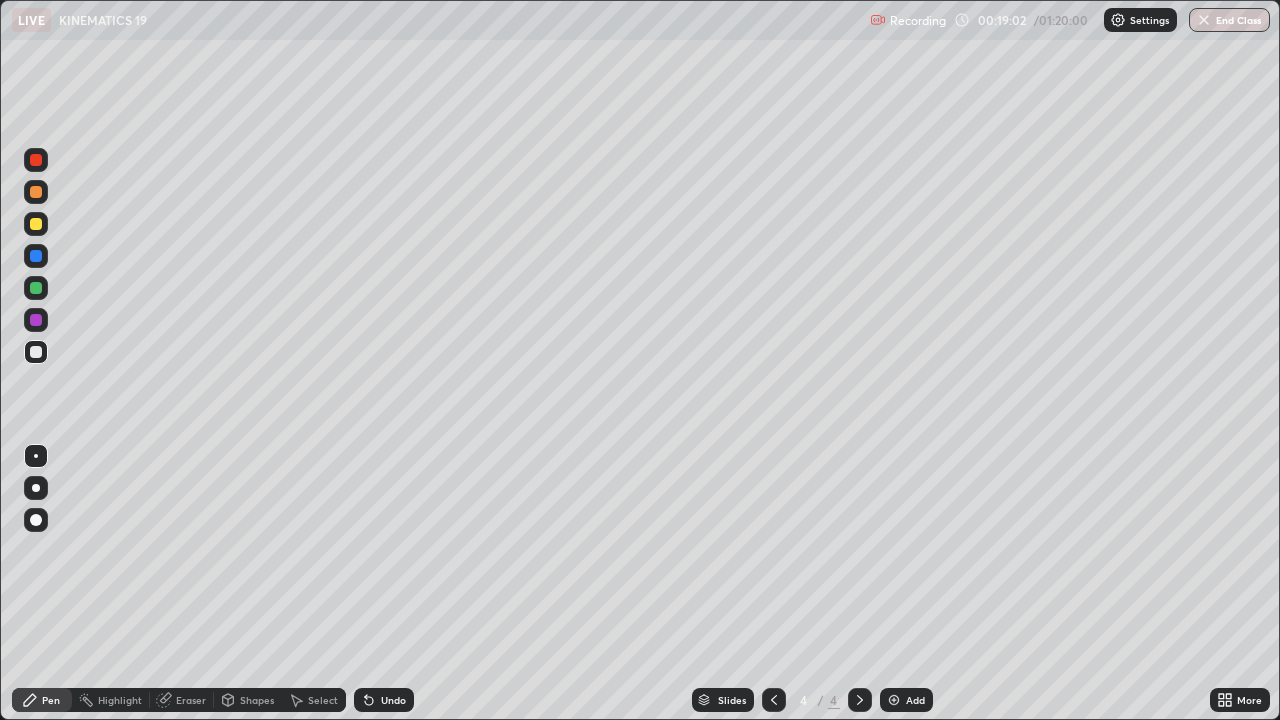 click 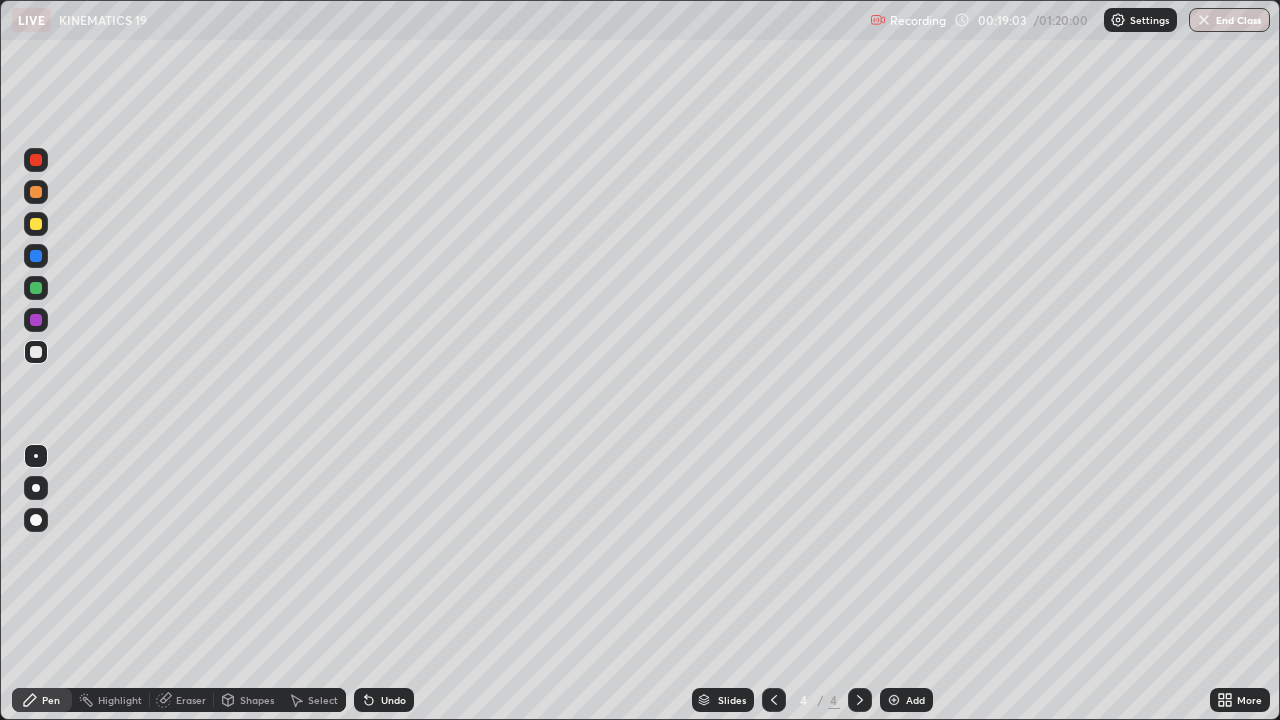click 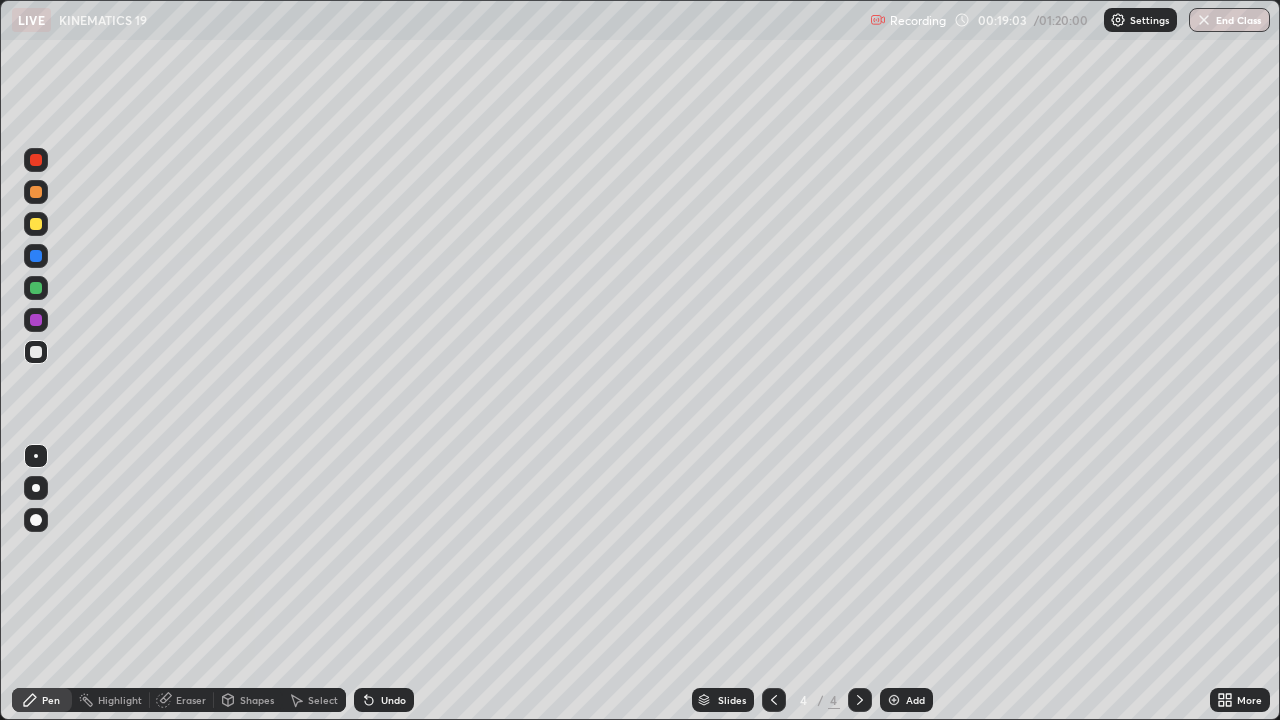 click 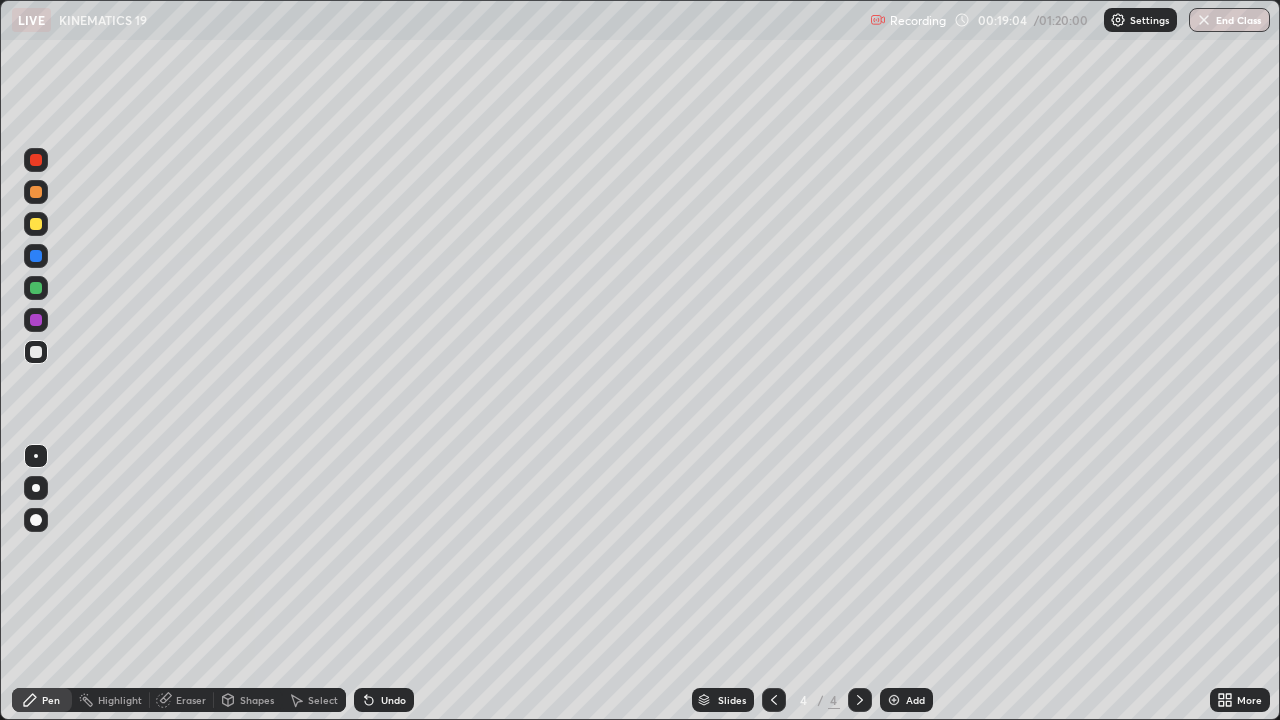 click on "Undo" at bounding box center (384, 700) 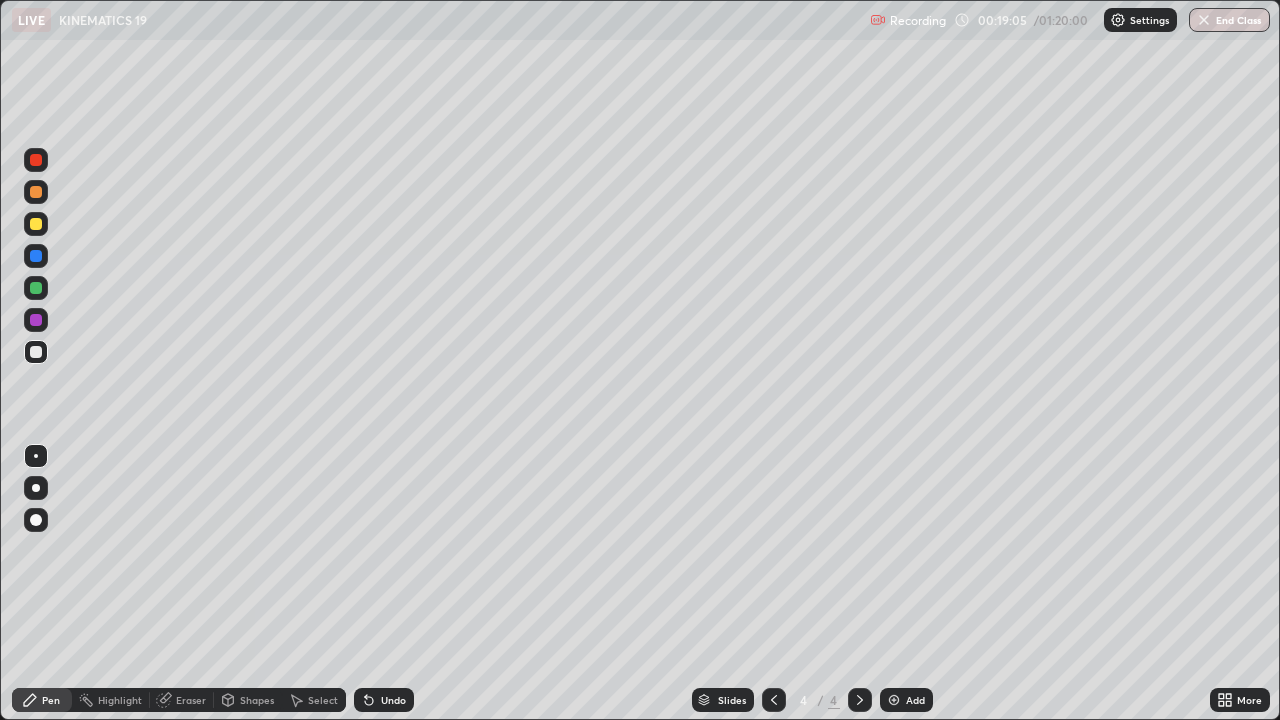 click on "Pen" at bounding box center [51, 700] 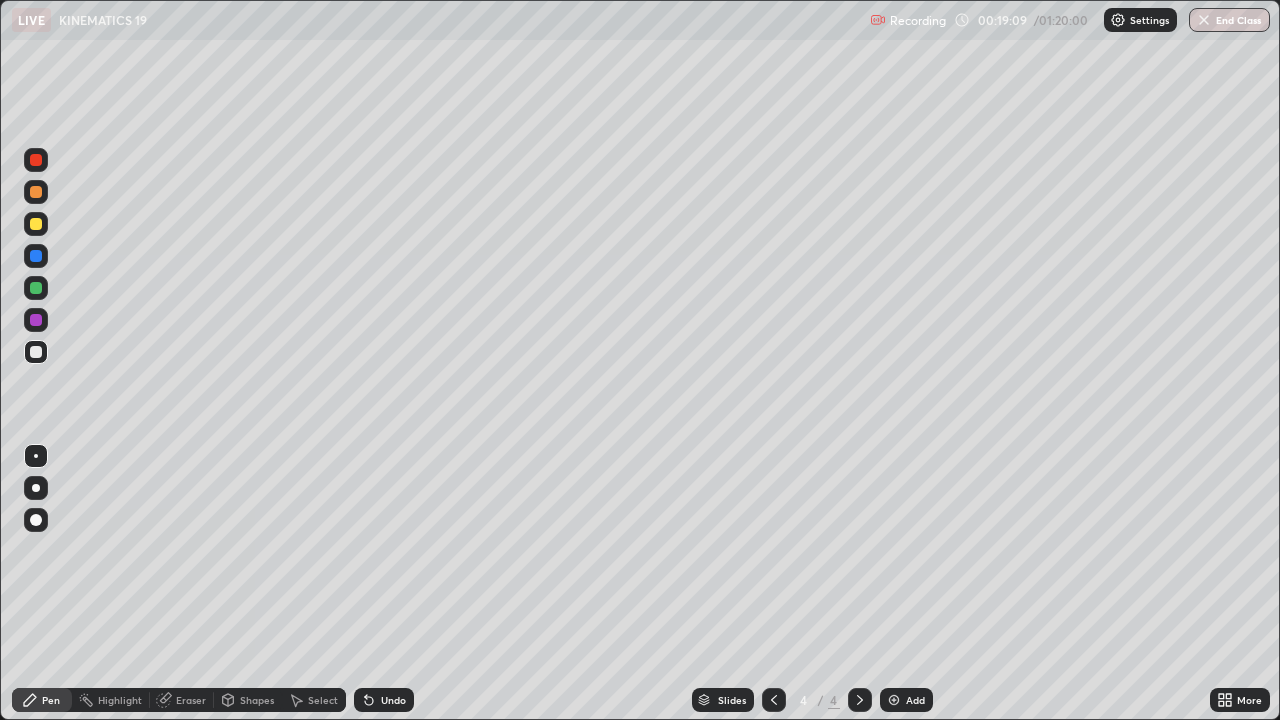 click at bounding box center [36, 224] 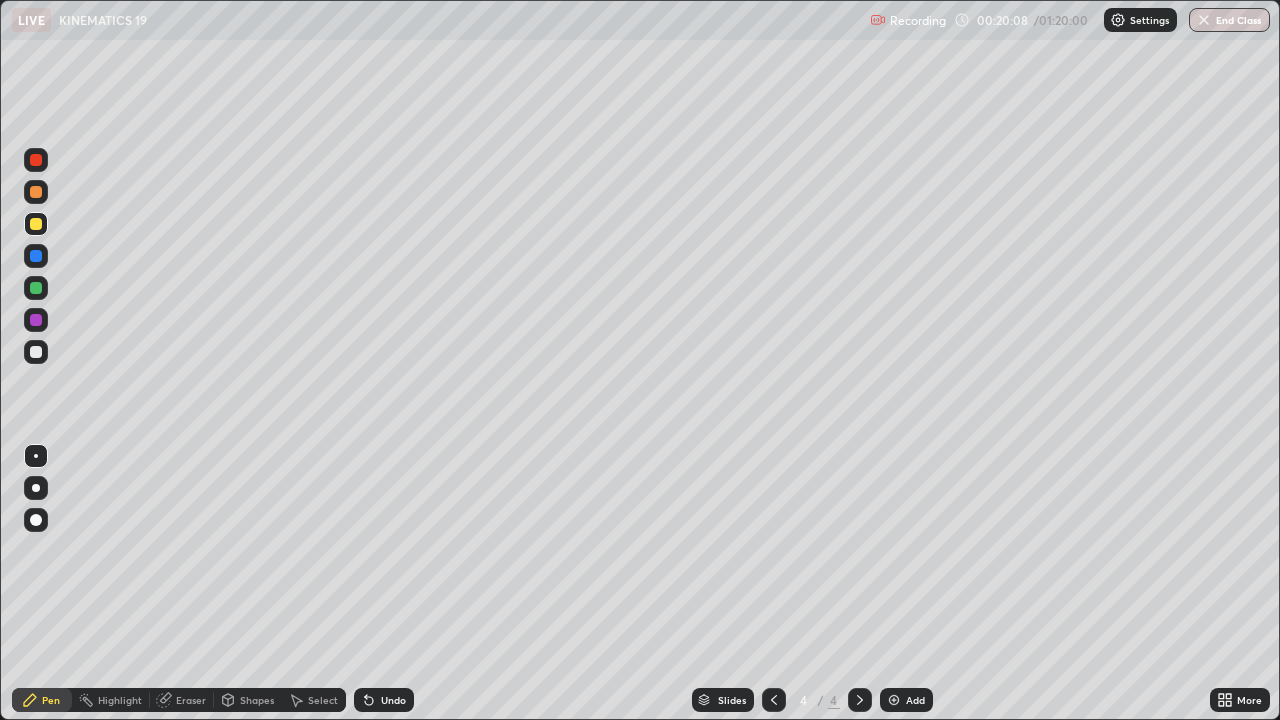 click at bounding box center (36, 352) 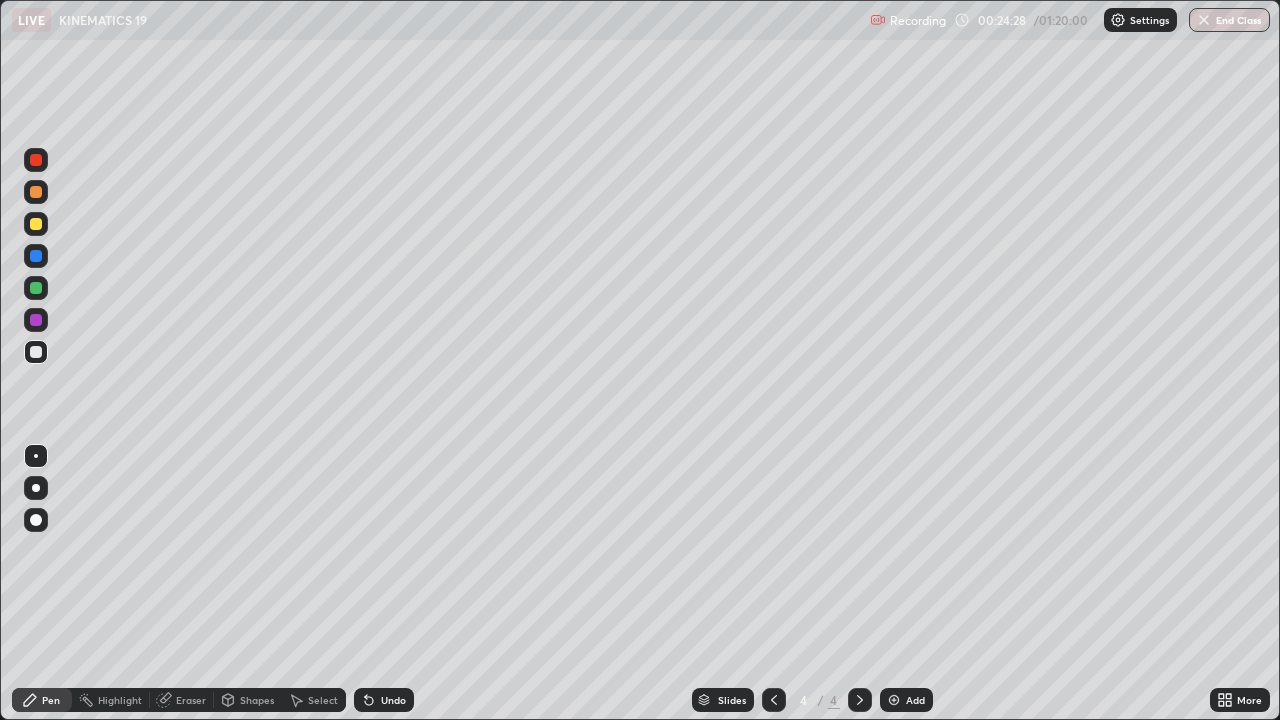 click on "Eraser" at bounding box center [191, 700] 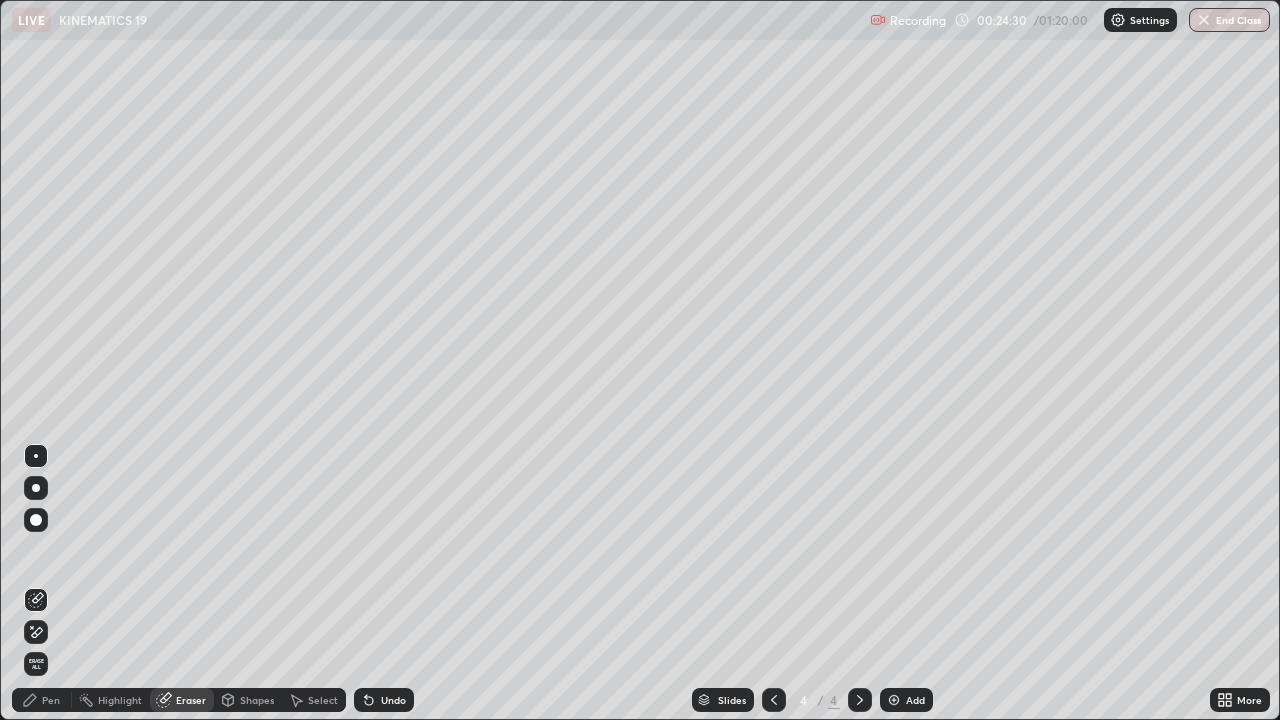 click on "Pen" at bounding box center (42, 700) 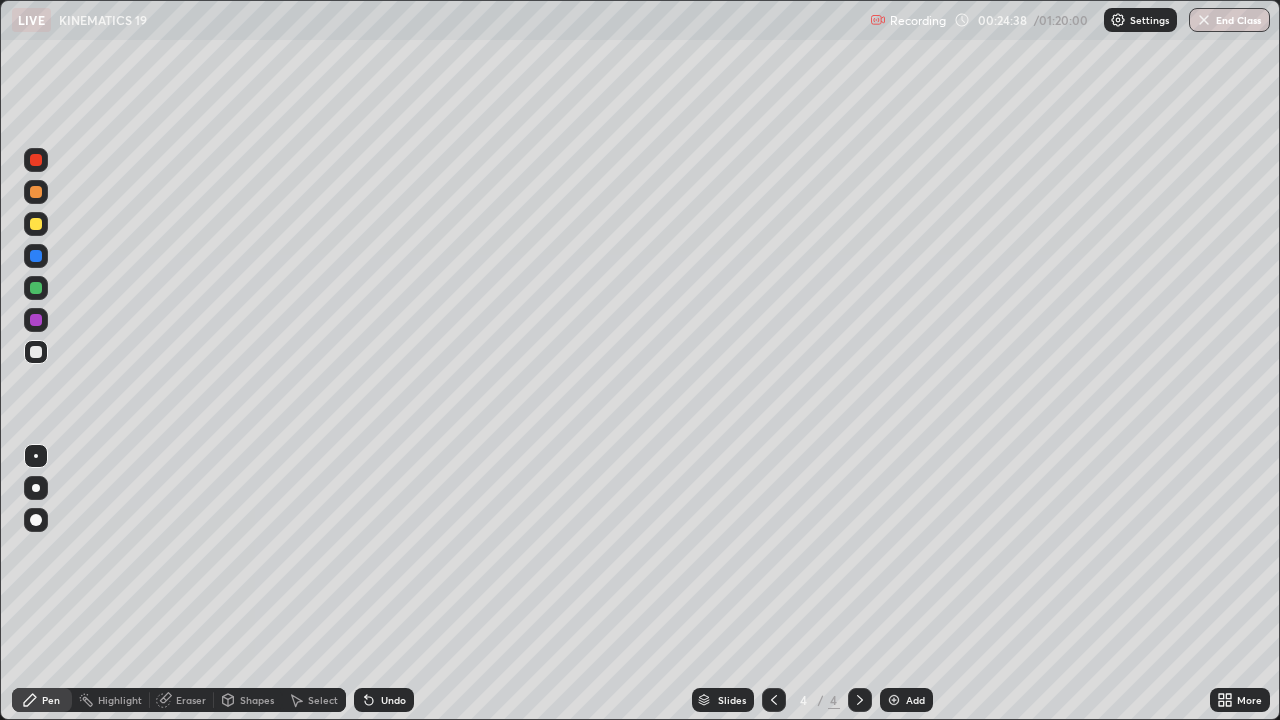 click on "Eraser" at bounding box center (191, 700) 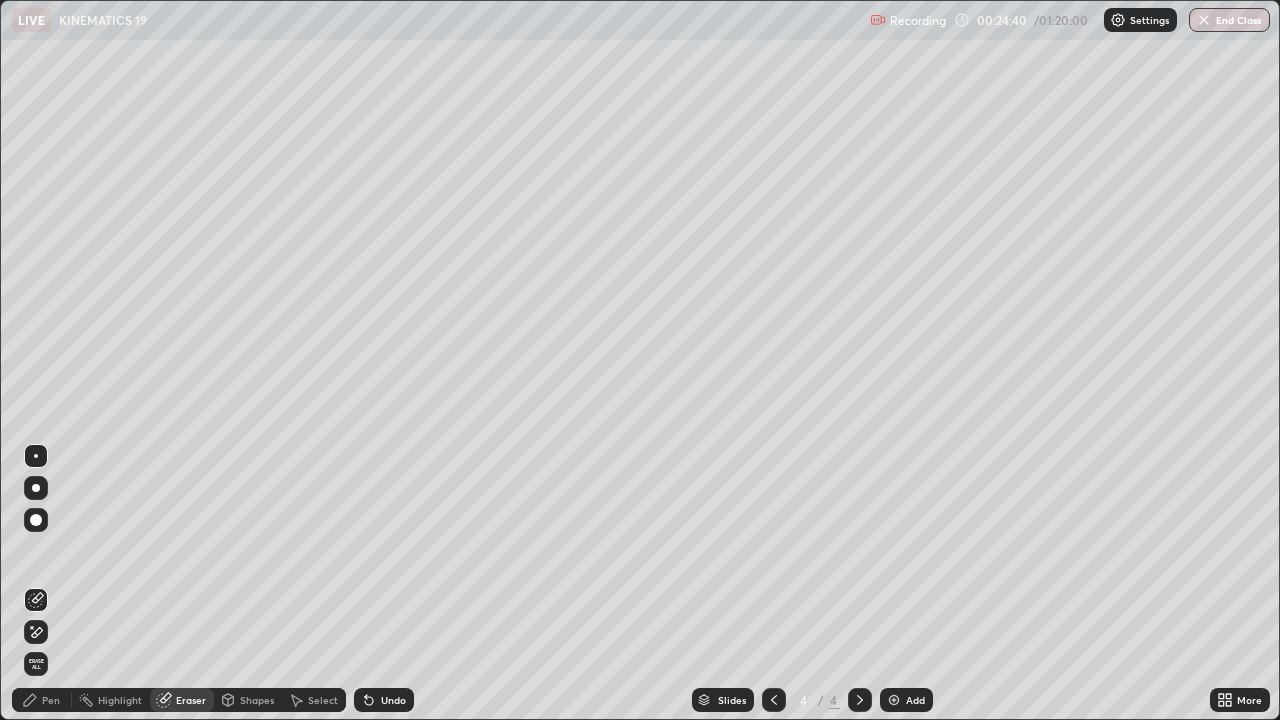 click on "Pen" at bounding box center [51, 700] 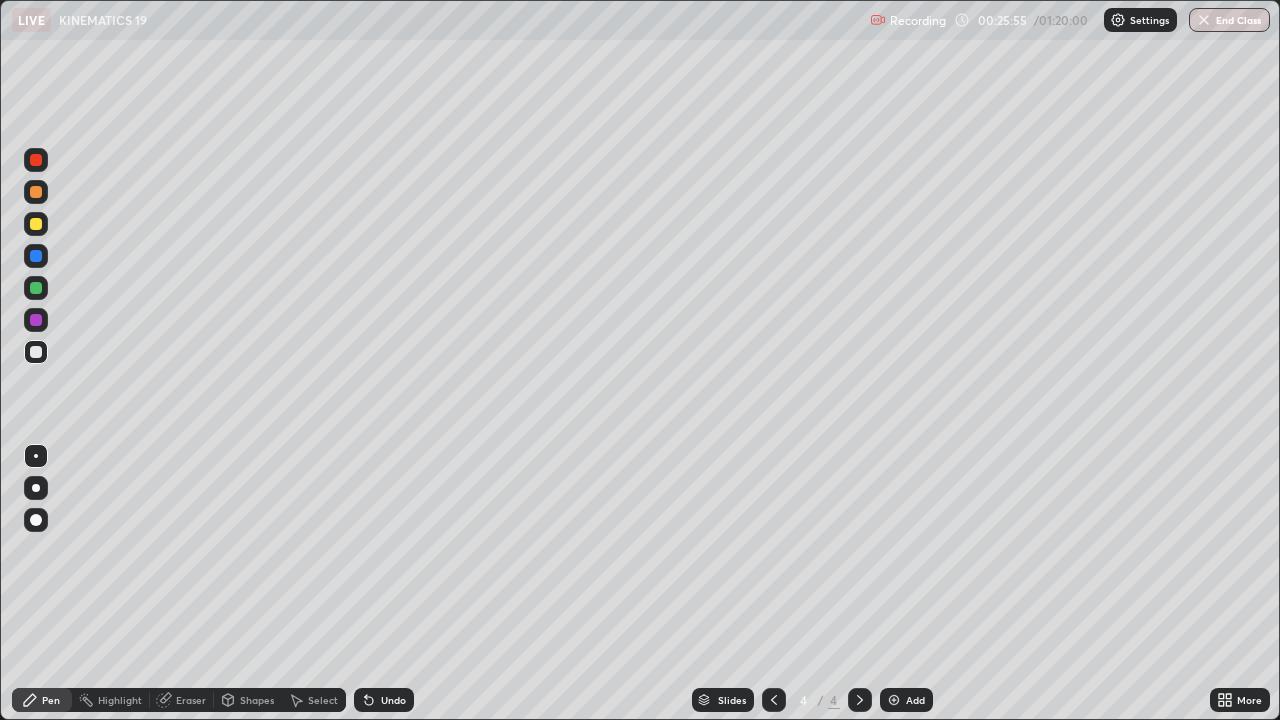 click 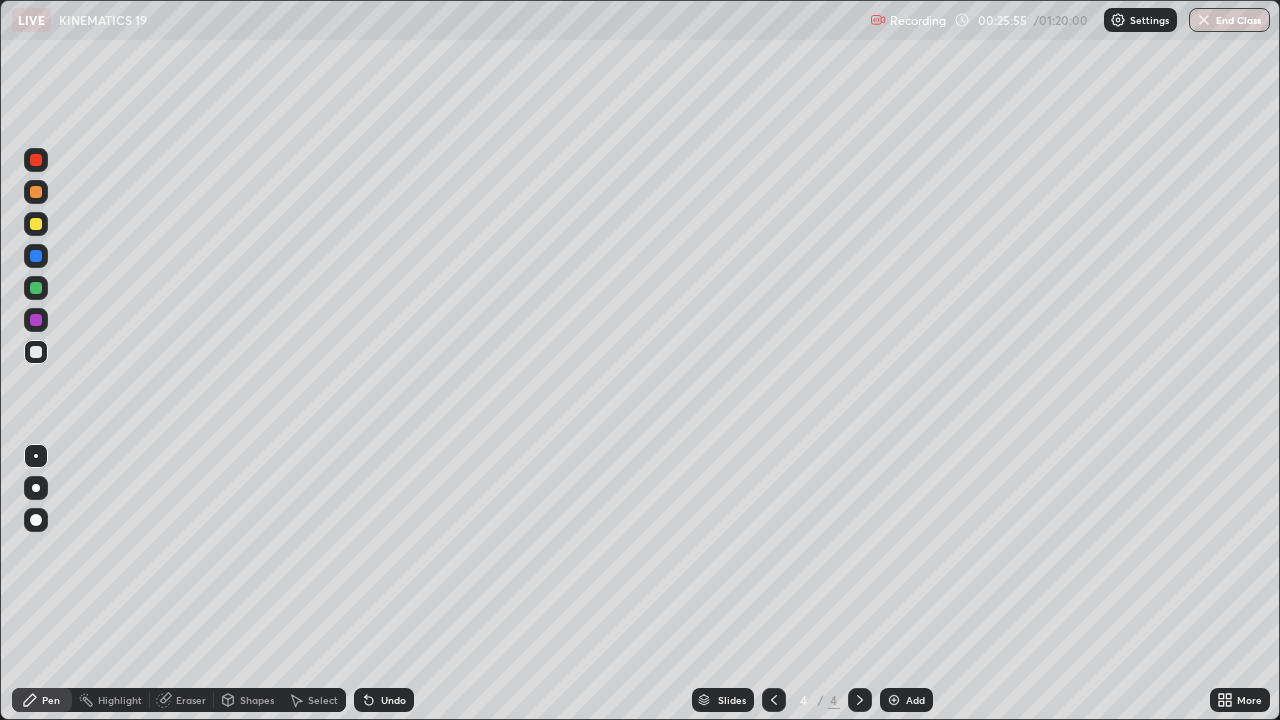 click on "Undo" at bounding box center [384, 700] 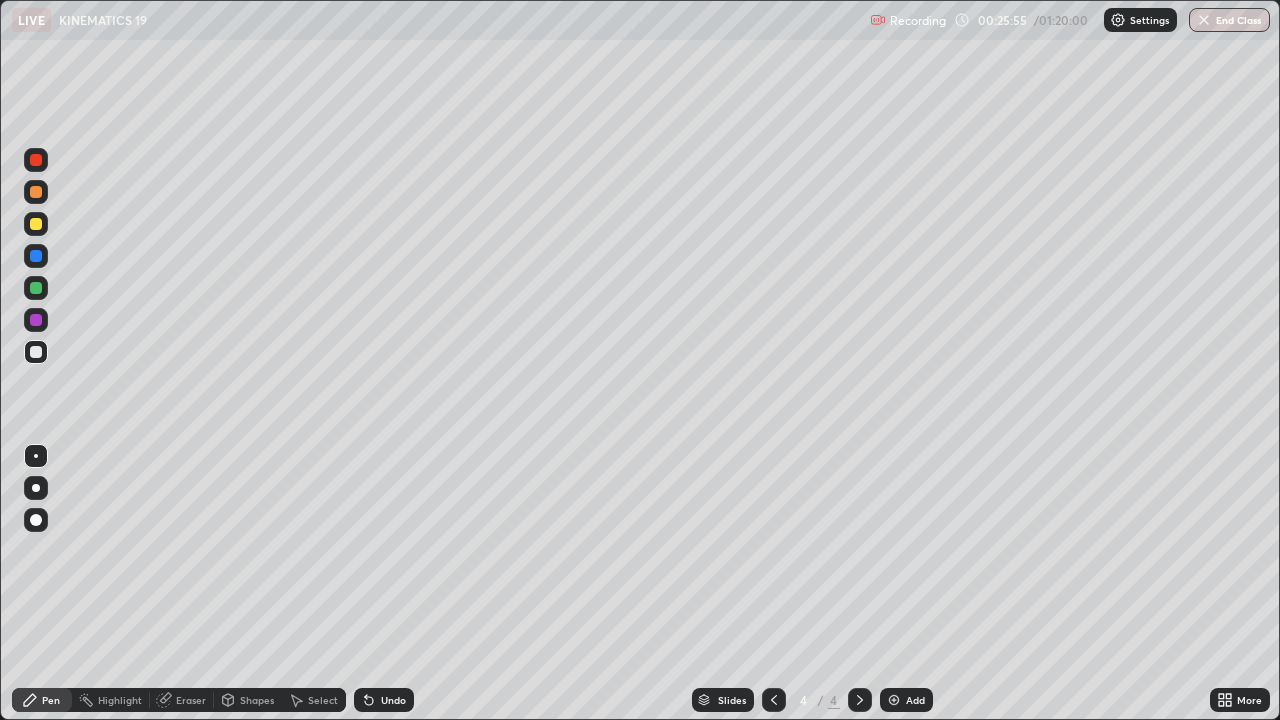 click on "Undo" at bounding box center (384, 700) 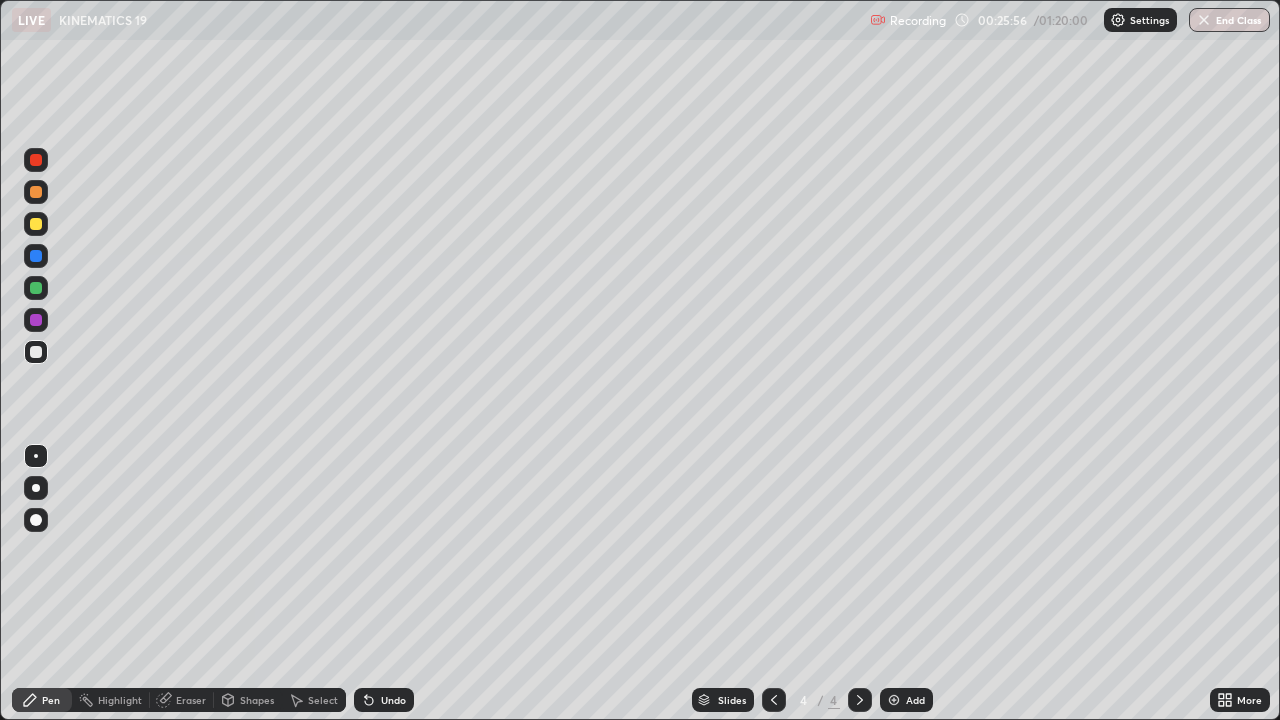 click on "Undo" at bounding box center (384, 700) 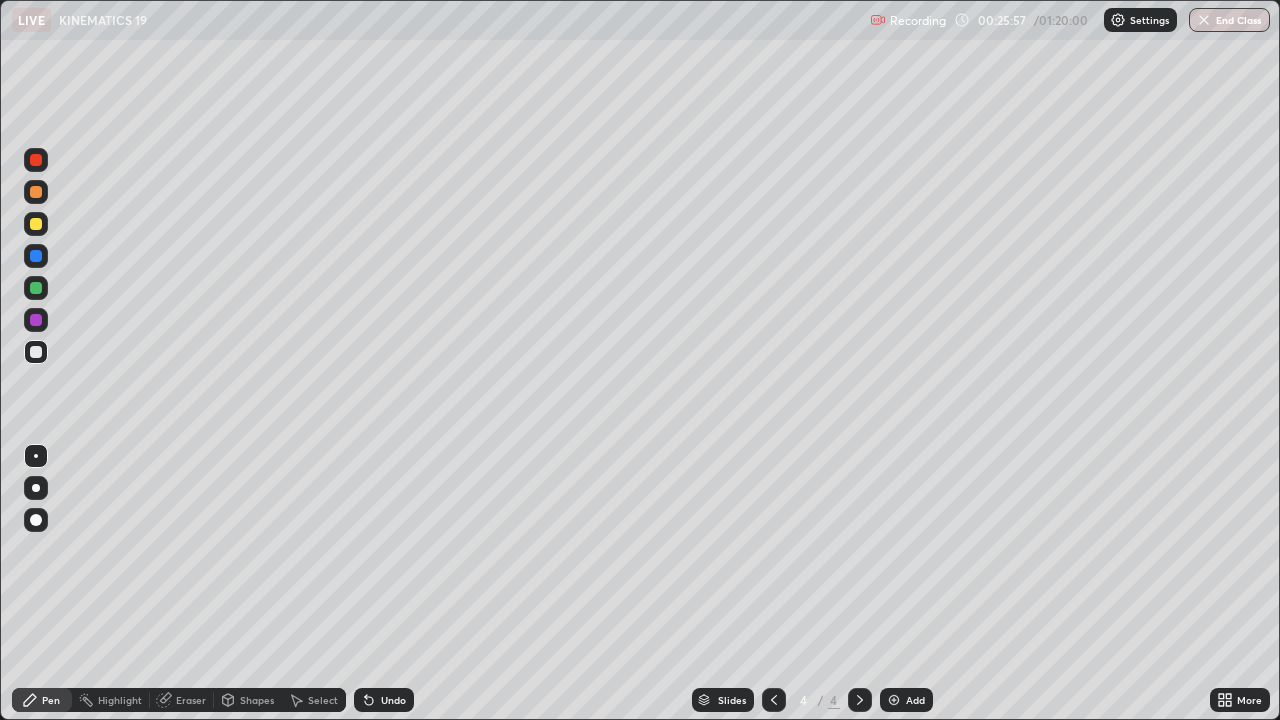 click on "Undo" at bounding box center (384, 700) 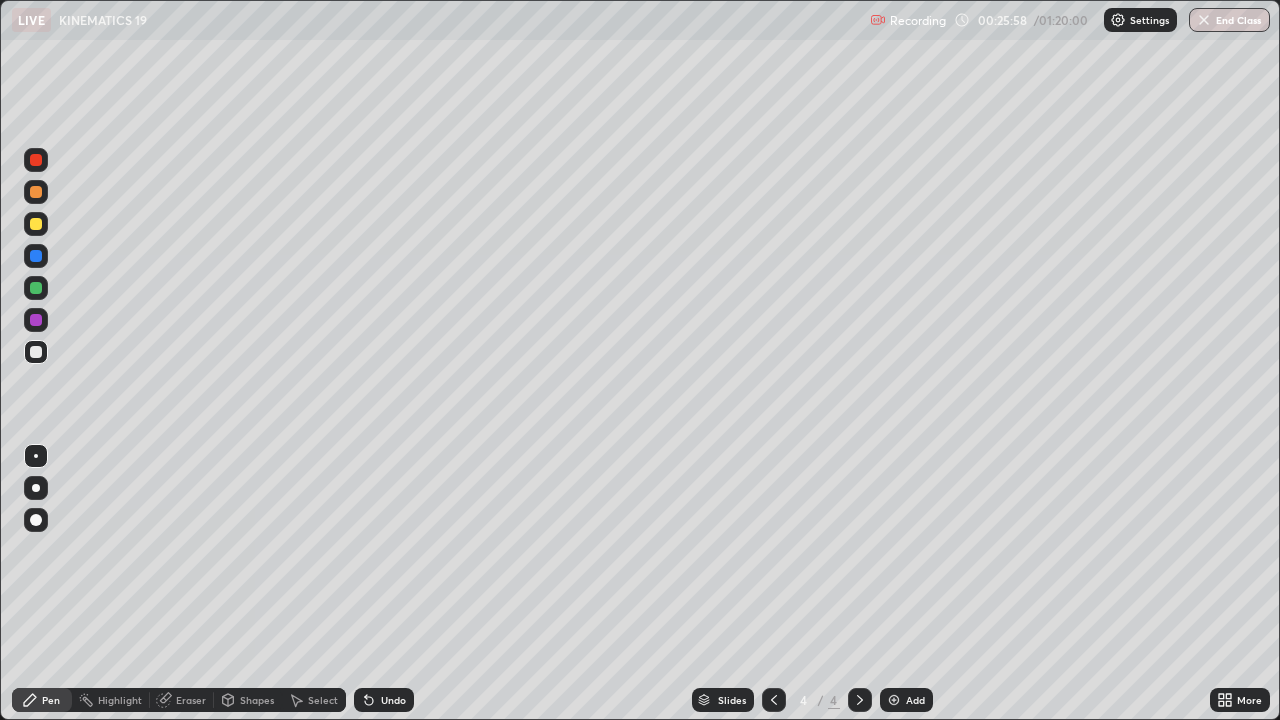 click on "Undo" at bounding box center (384, 700) 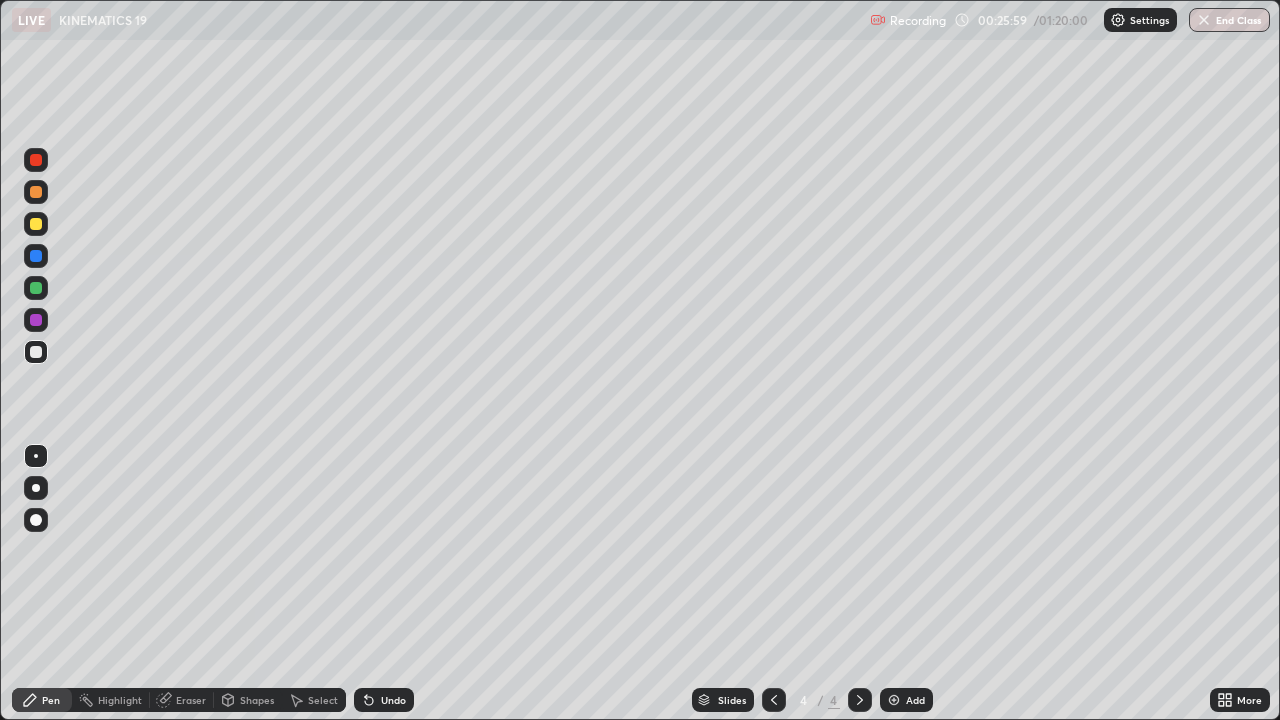 click on "Undo" at bounding box center [384, 700] 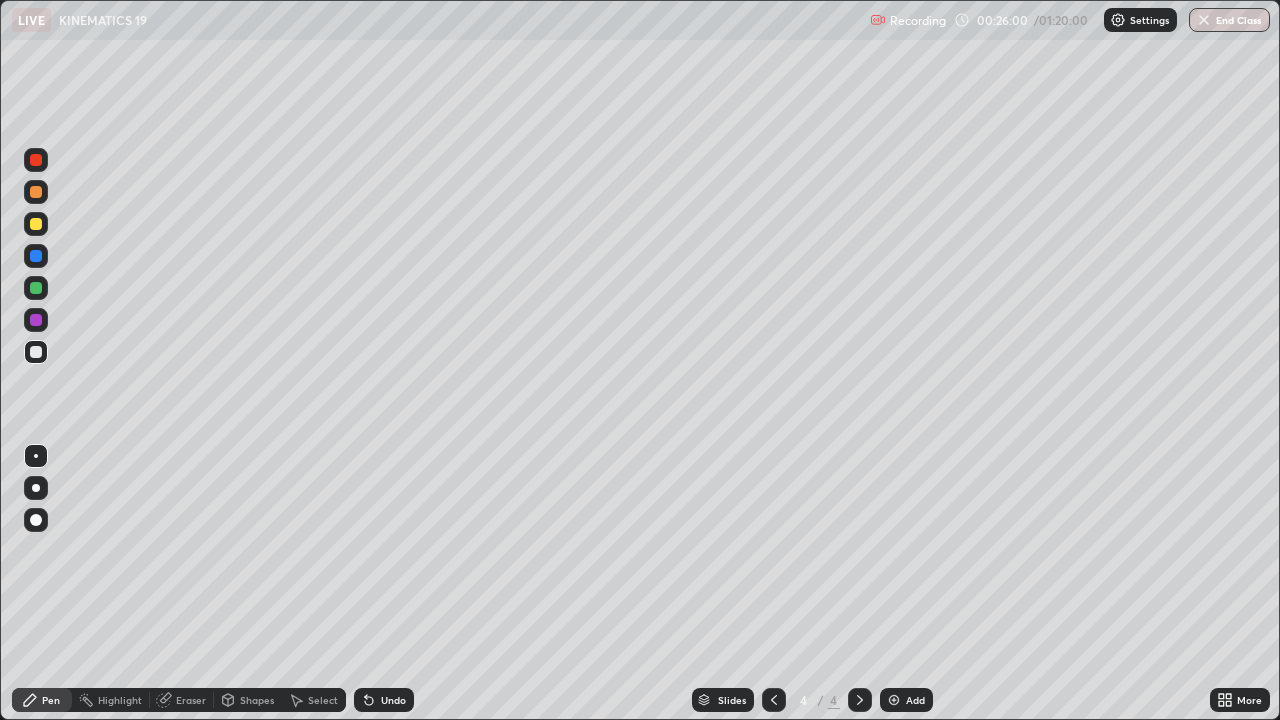 click on "Undo" at bounding box center (384, 700) 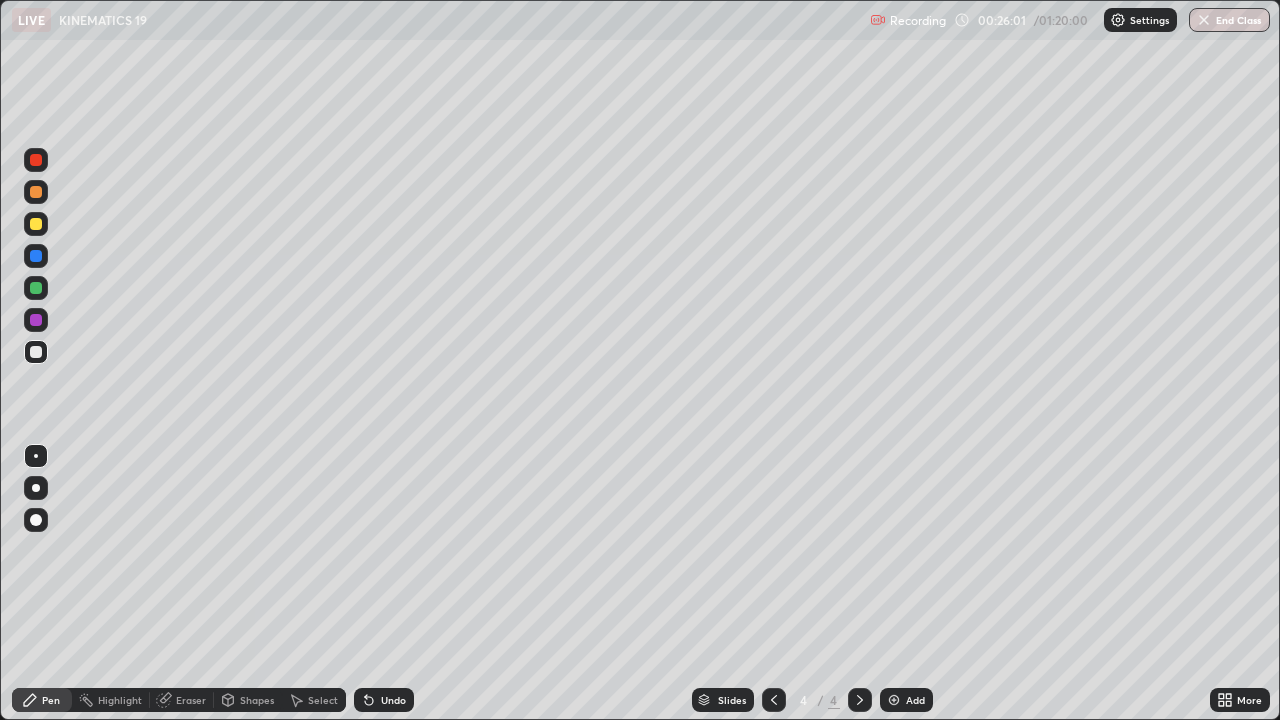 click on "Undo" at bounding box center (384, 700) 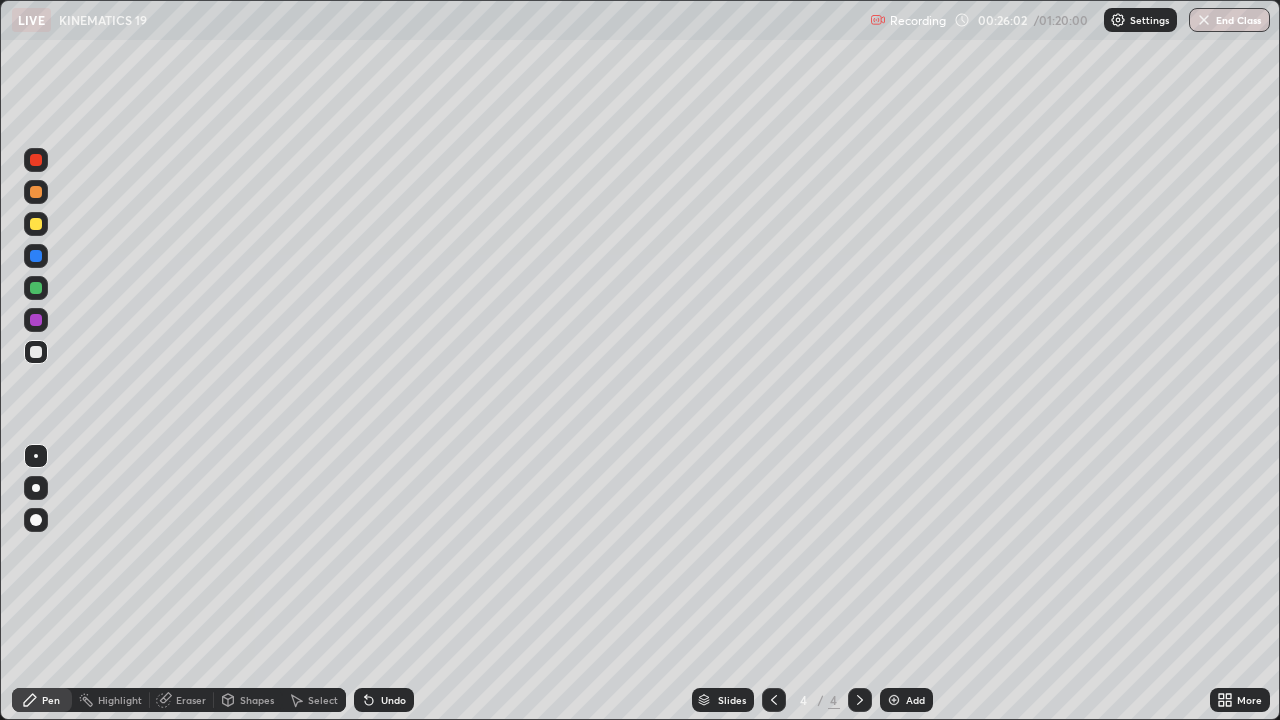 click on "Pen" at bounding box center (42, 700) 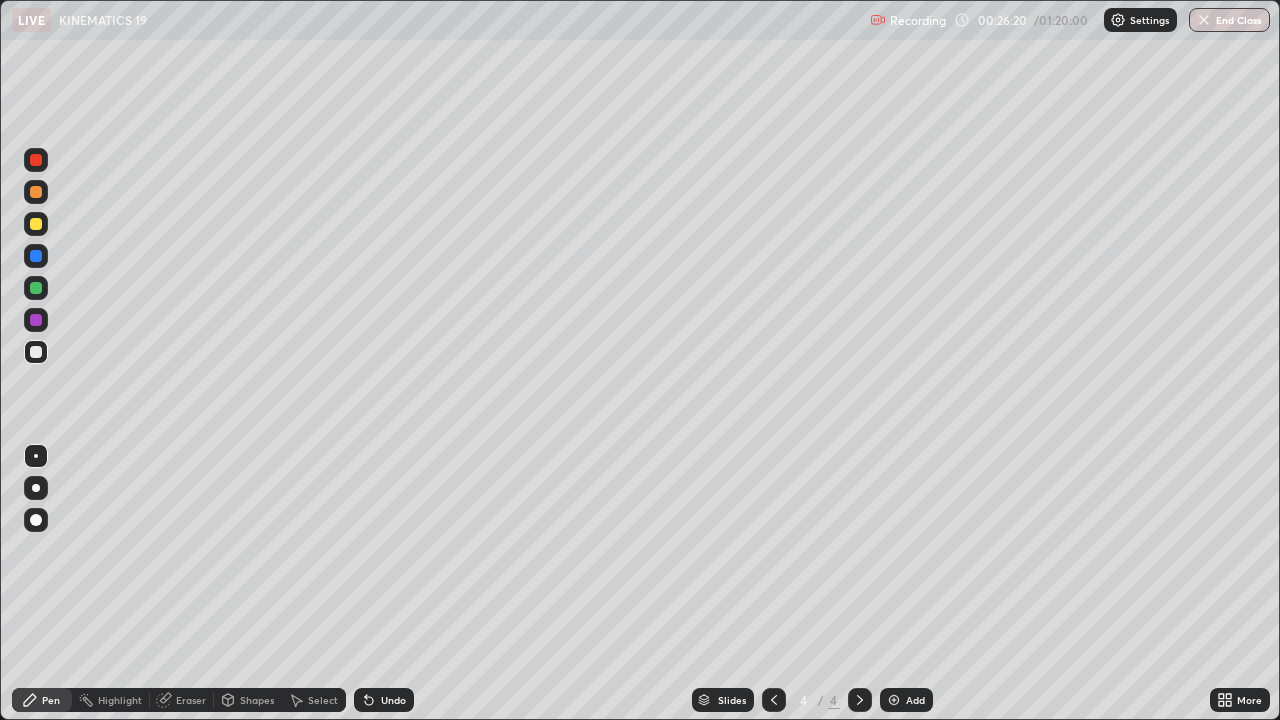 click on "Select" at bounding box center [323, 700] 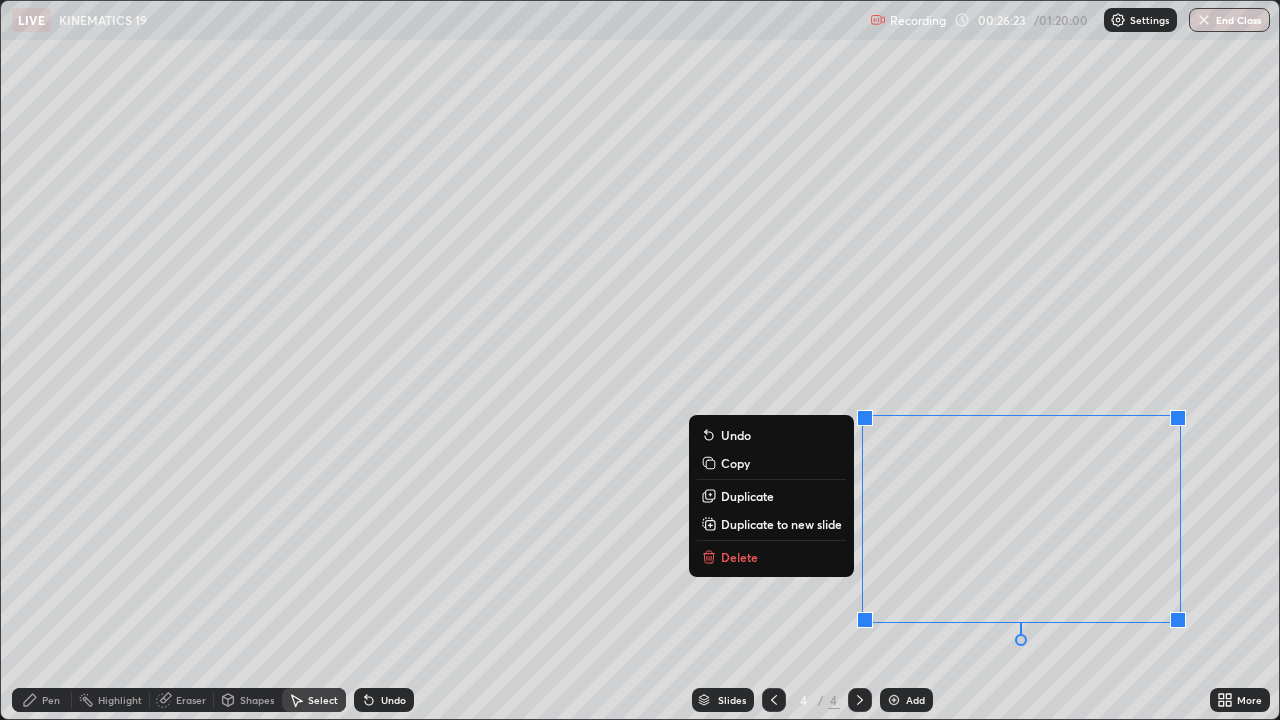 click on "Delete" at bounding box center [739, 557] 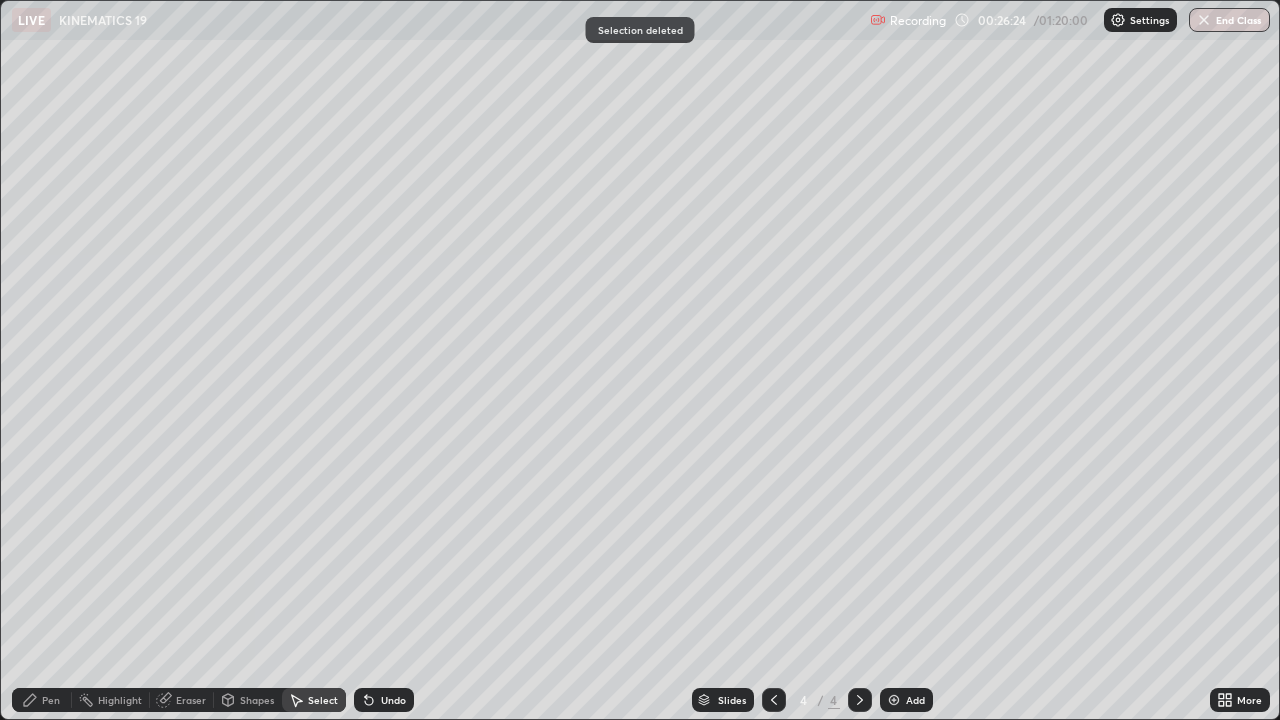 click on "Pen" at bounding box center [42, 700] 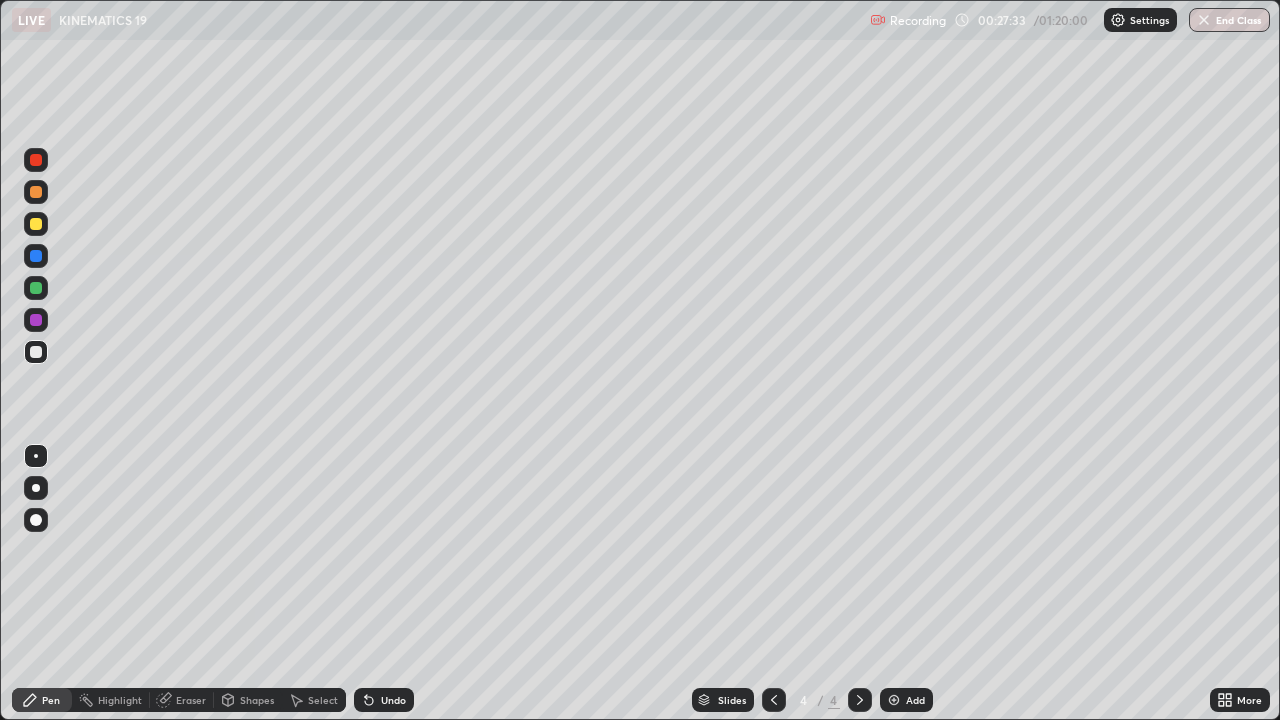 click at bounding box center (36, 288) 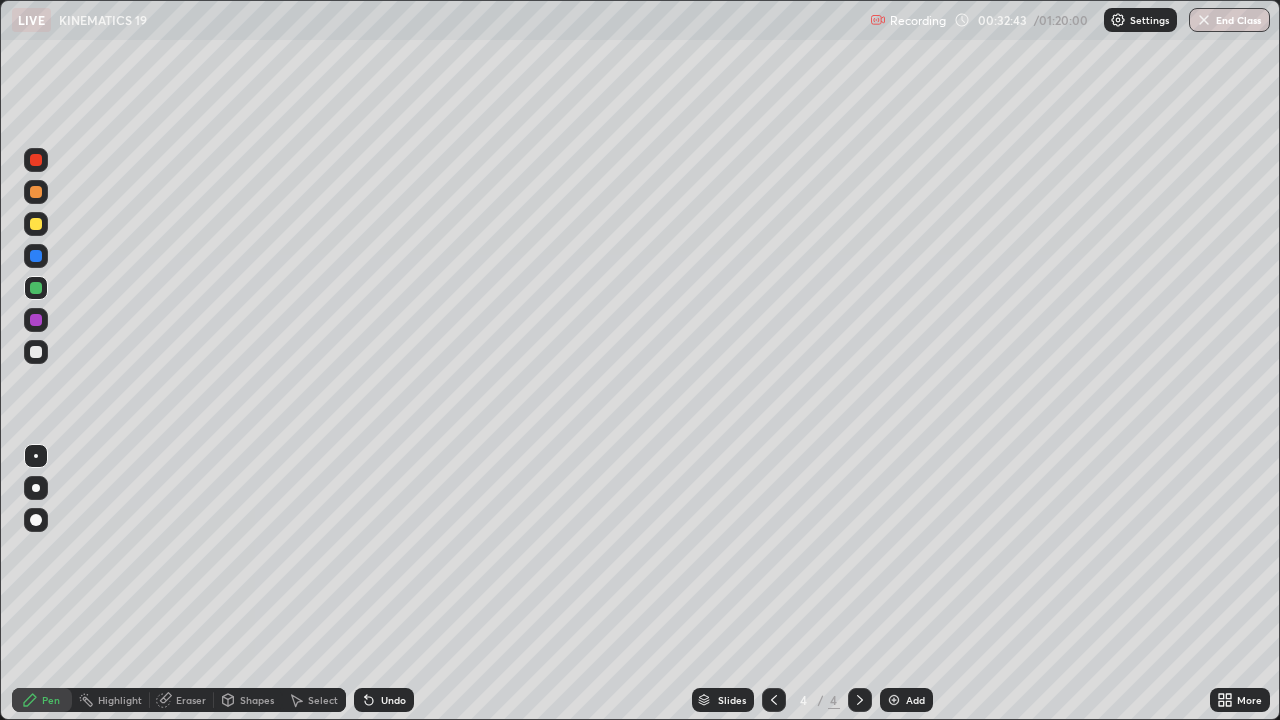 click at bounding box center [894, 700] 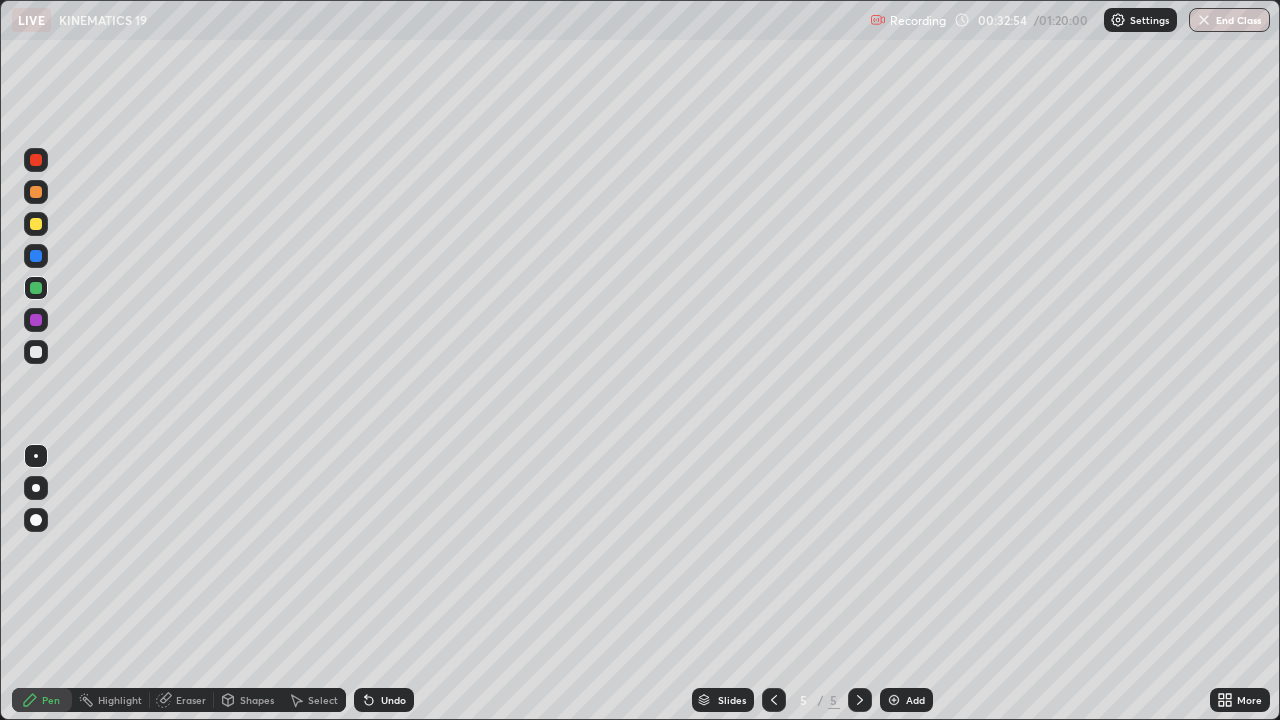 click on "Eraser" at bounding box center [191, 700] 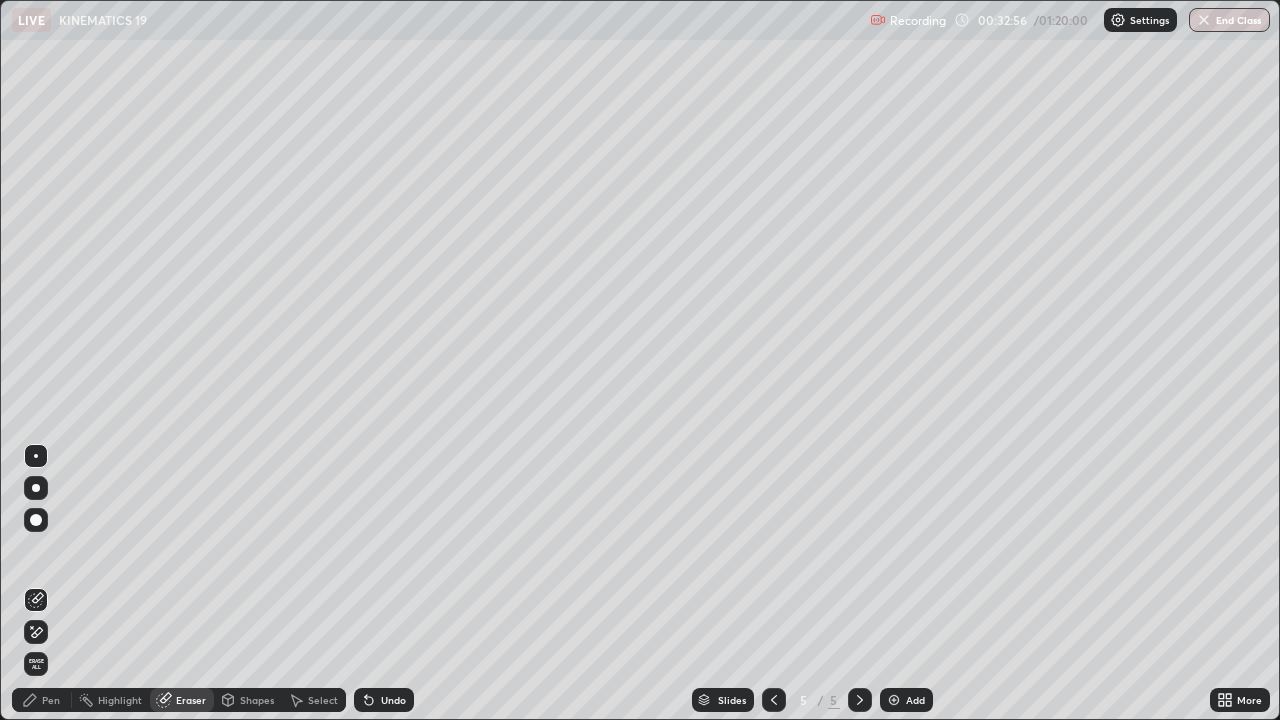 click on "Pen" at bounding box center (42, 700) 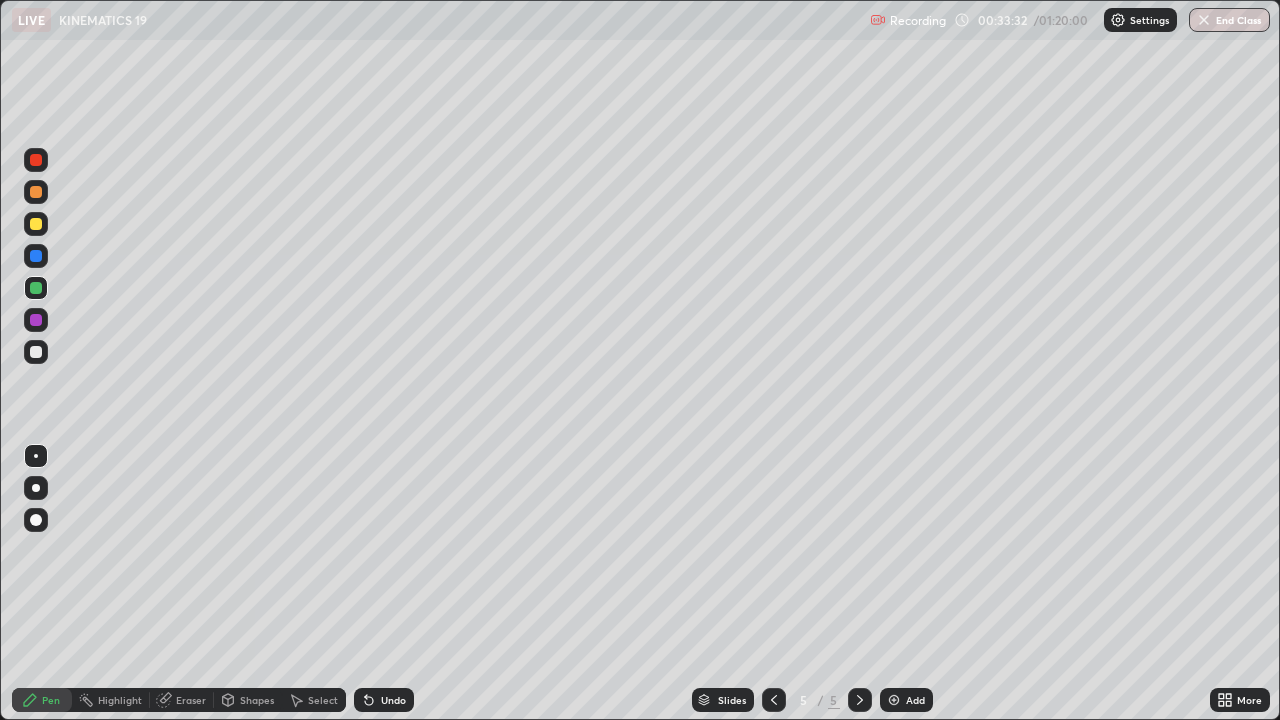 click at bounding box center [36, 224] 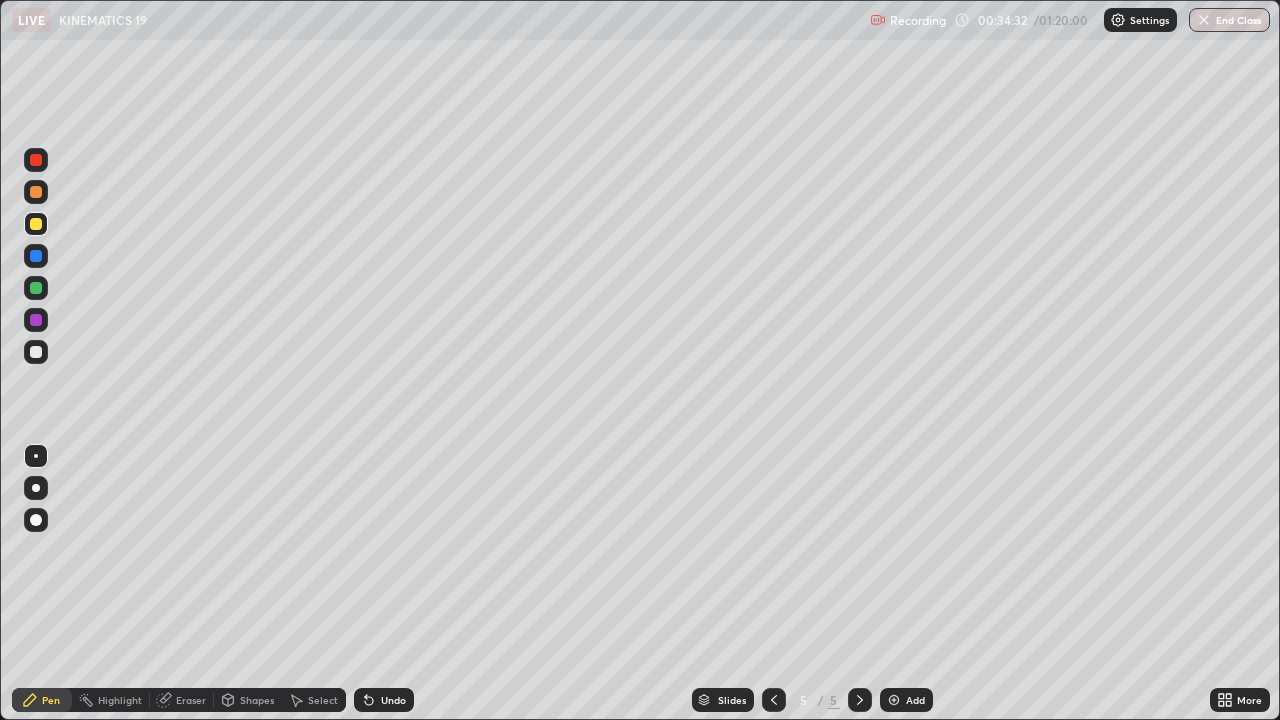 click at bounding box center (894, 700) 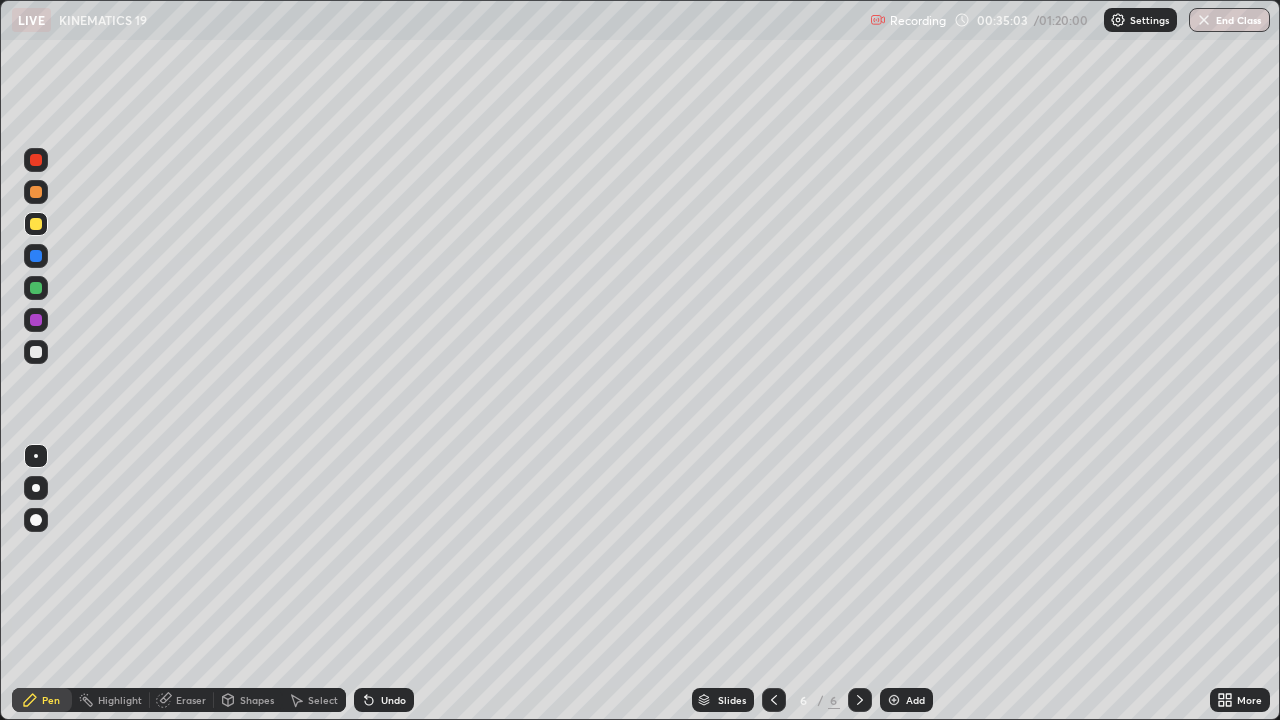 click at bounding box center [36, 320] 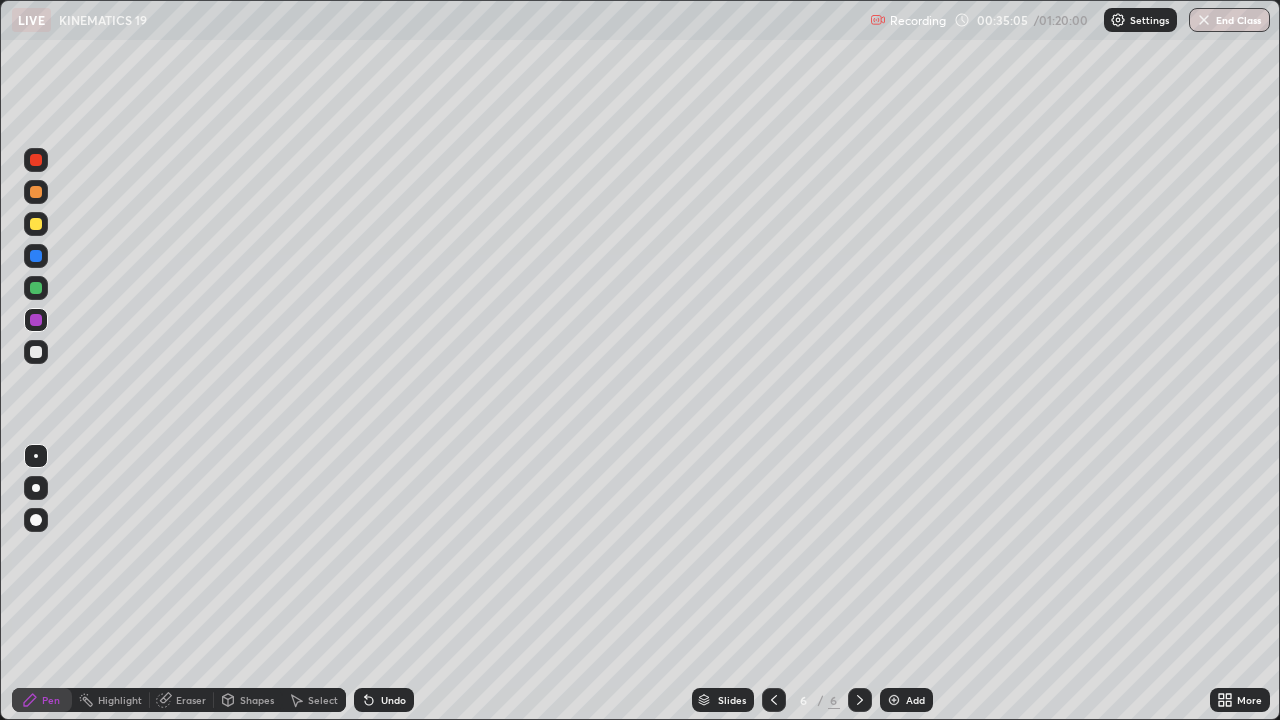 click at bounding box center [36, 288] 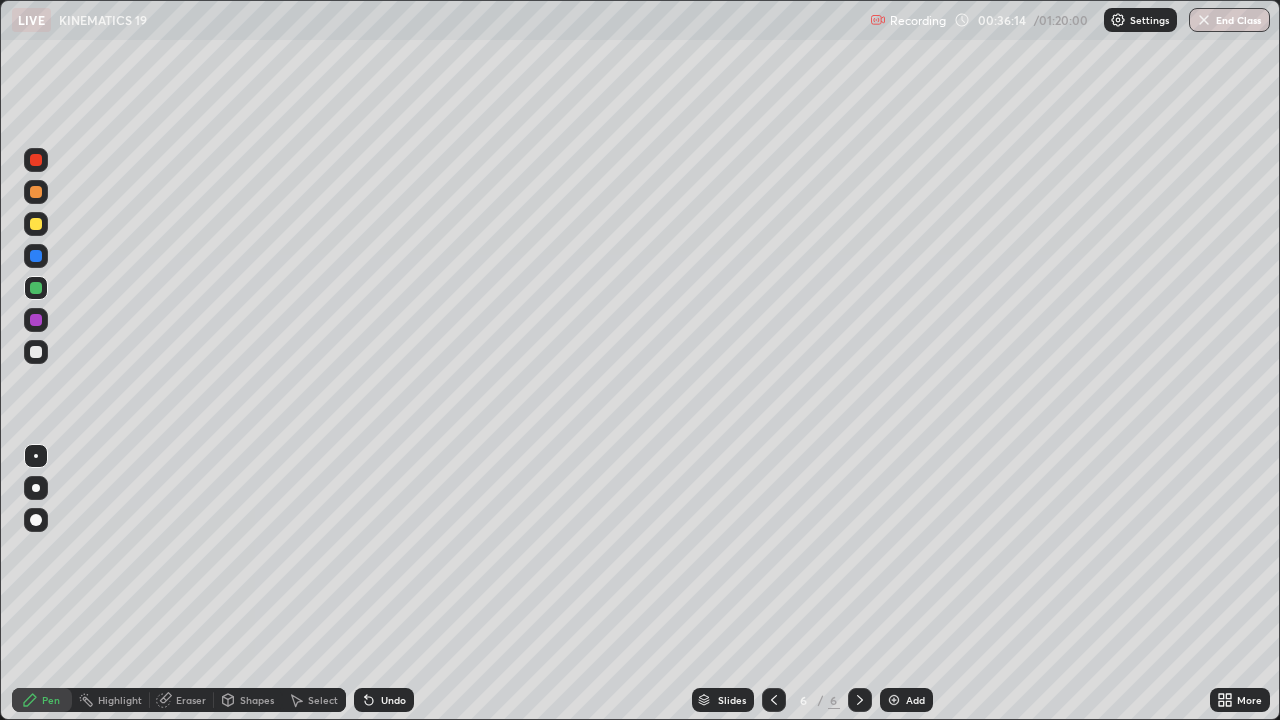 click at bounding box center (36, 224) 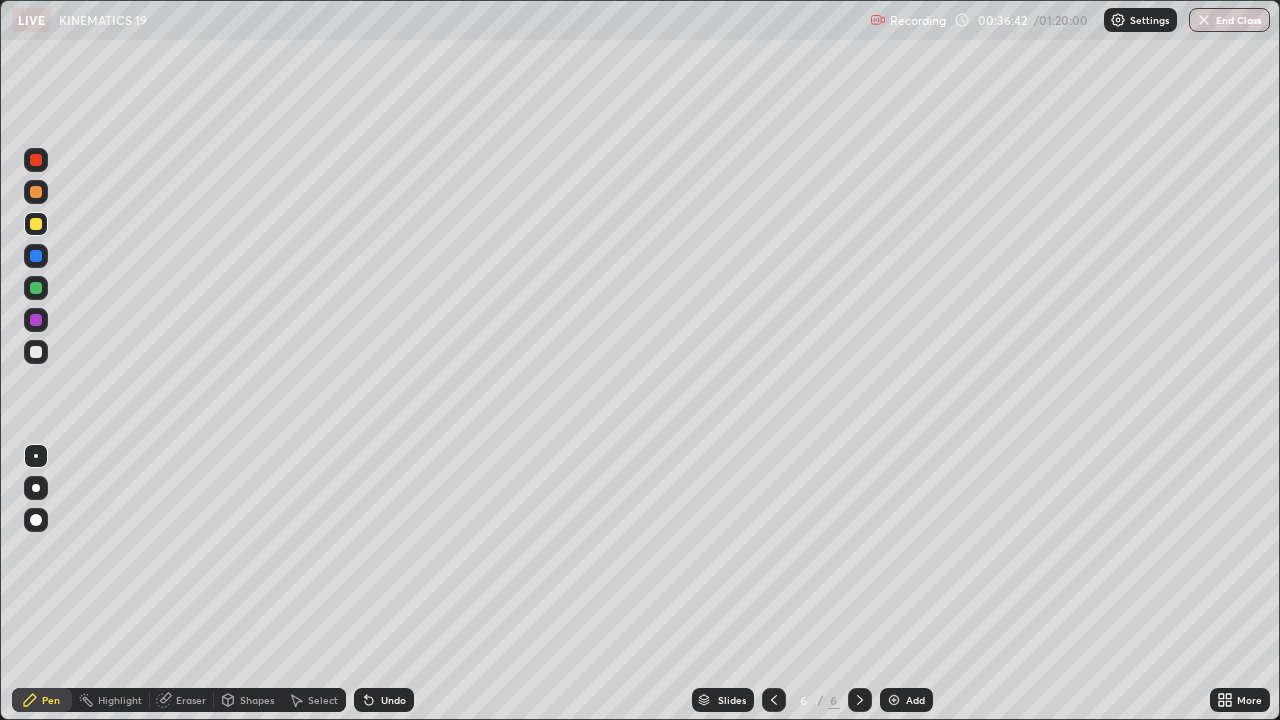 click at bounding box center [36, 352] 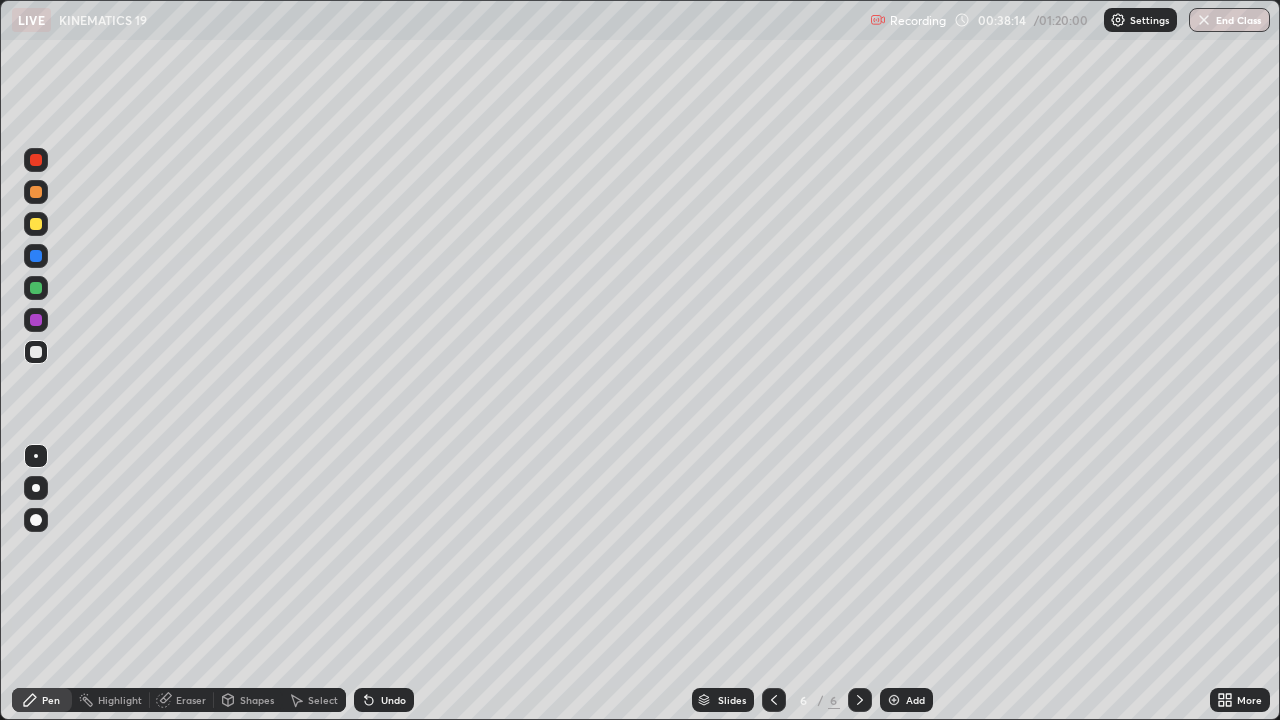 click on "Eraser" at bounding box center [191, 700] 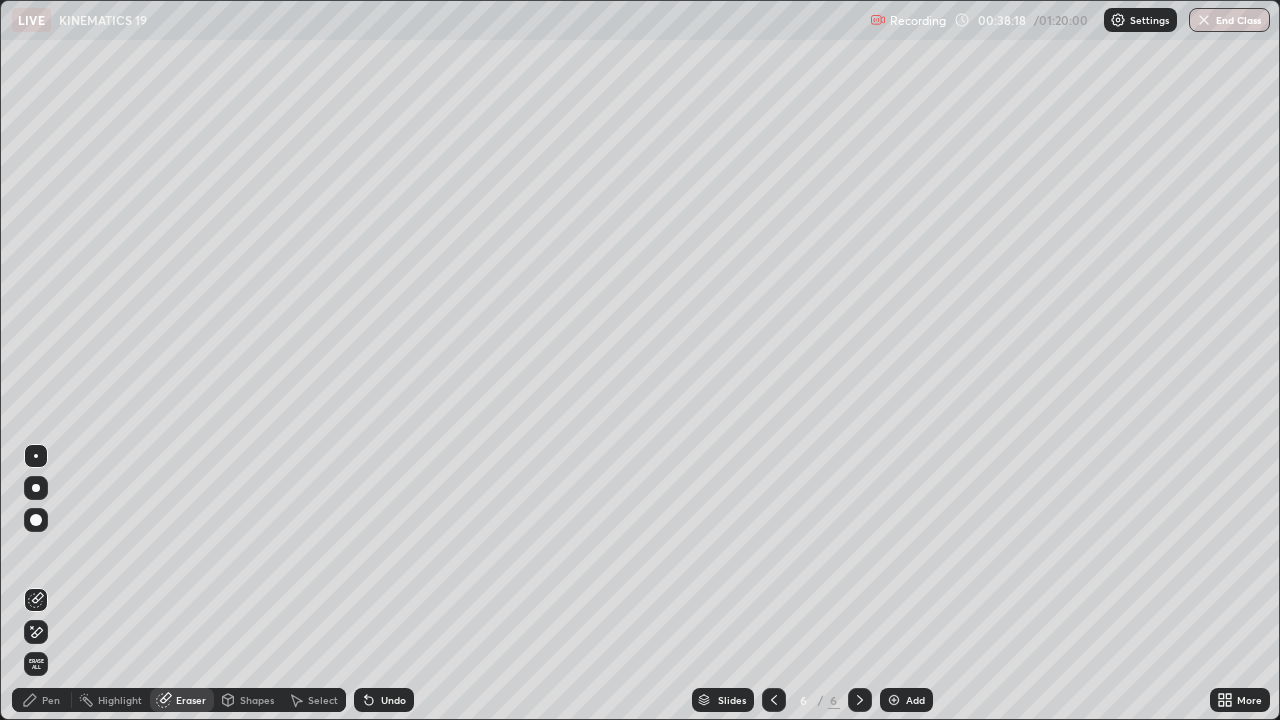 click on "Pen" at bounding box center [51, 700] 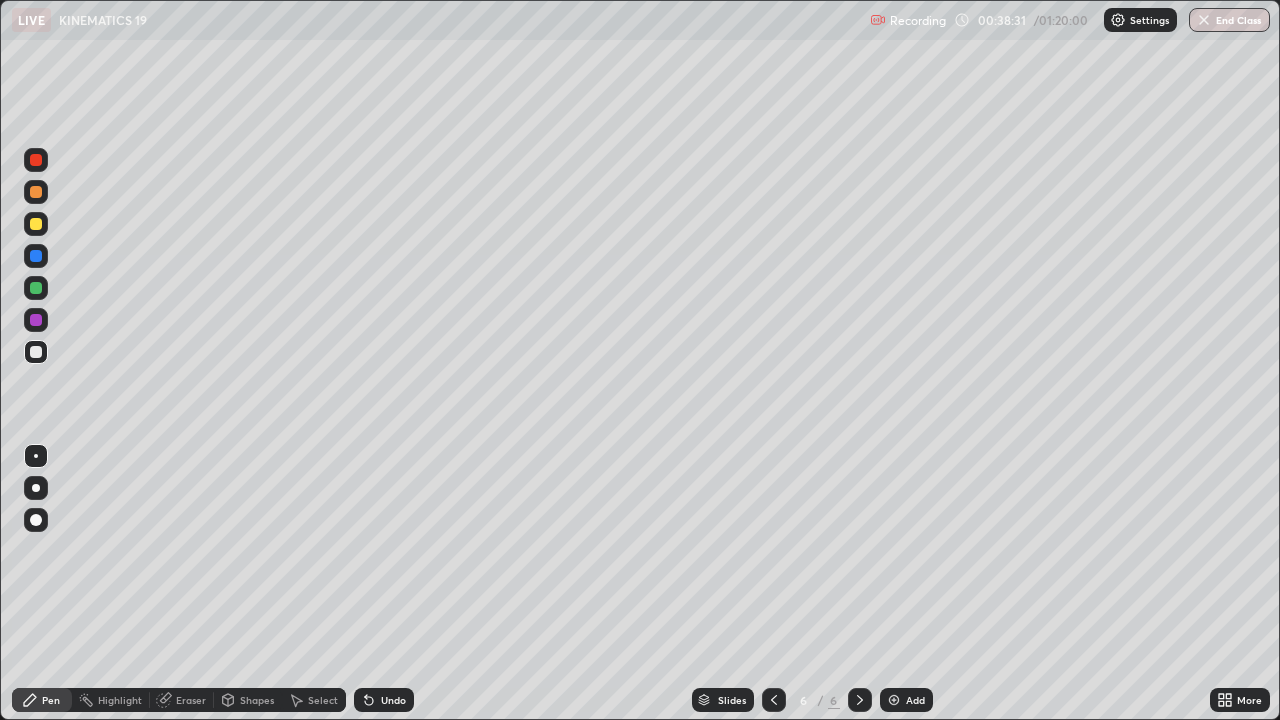 click at bounding box center (36, 224) 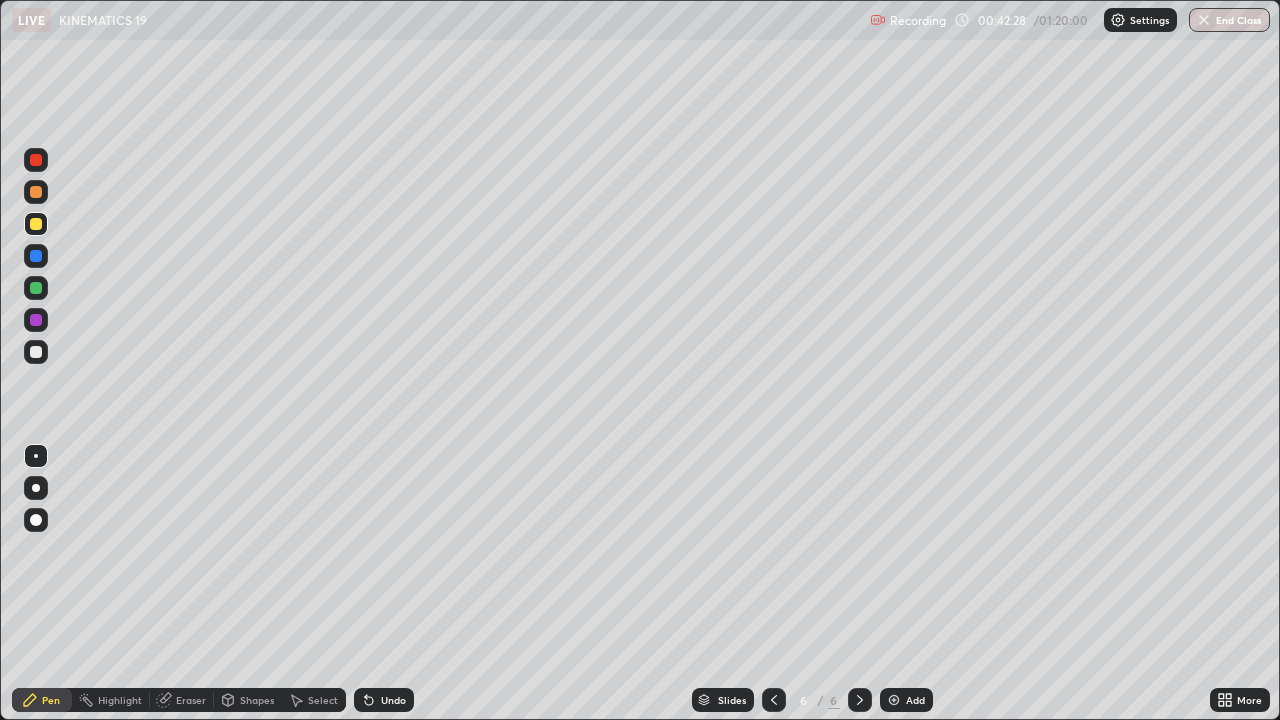 click on "More" at bounding box center (1240, 700) 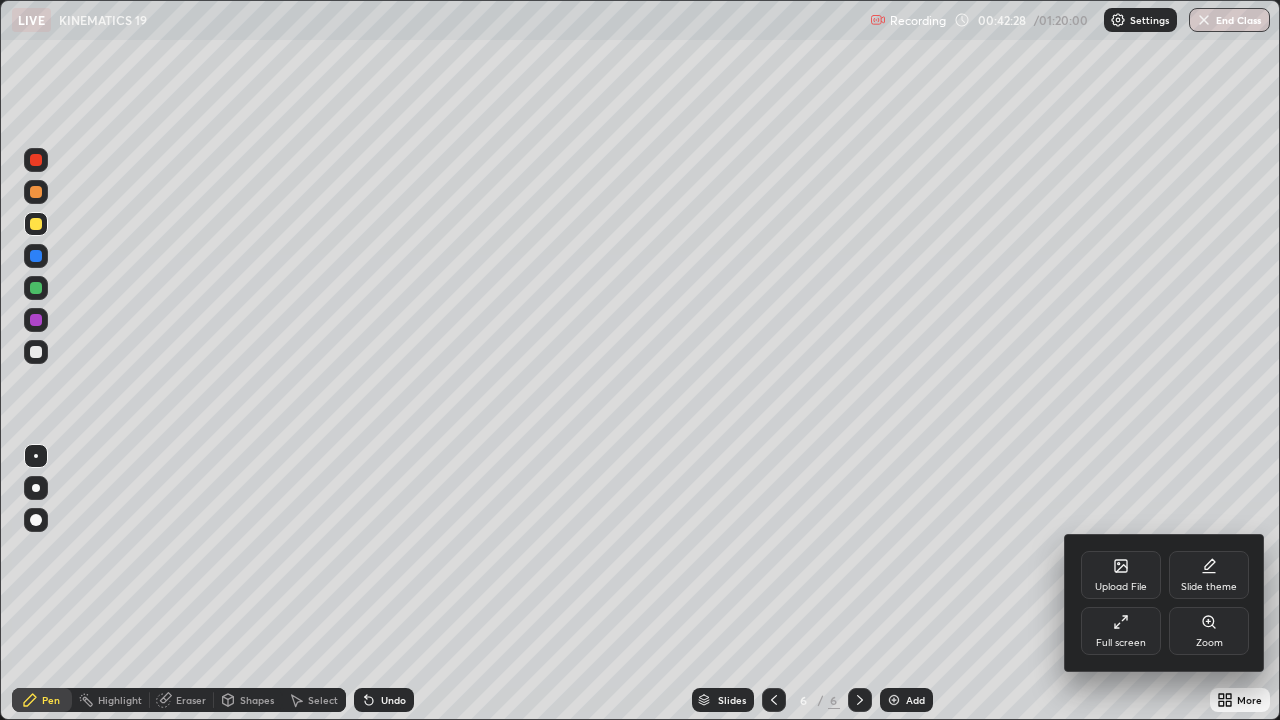 click at bounding box center (640, 360) 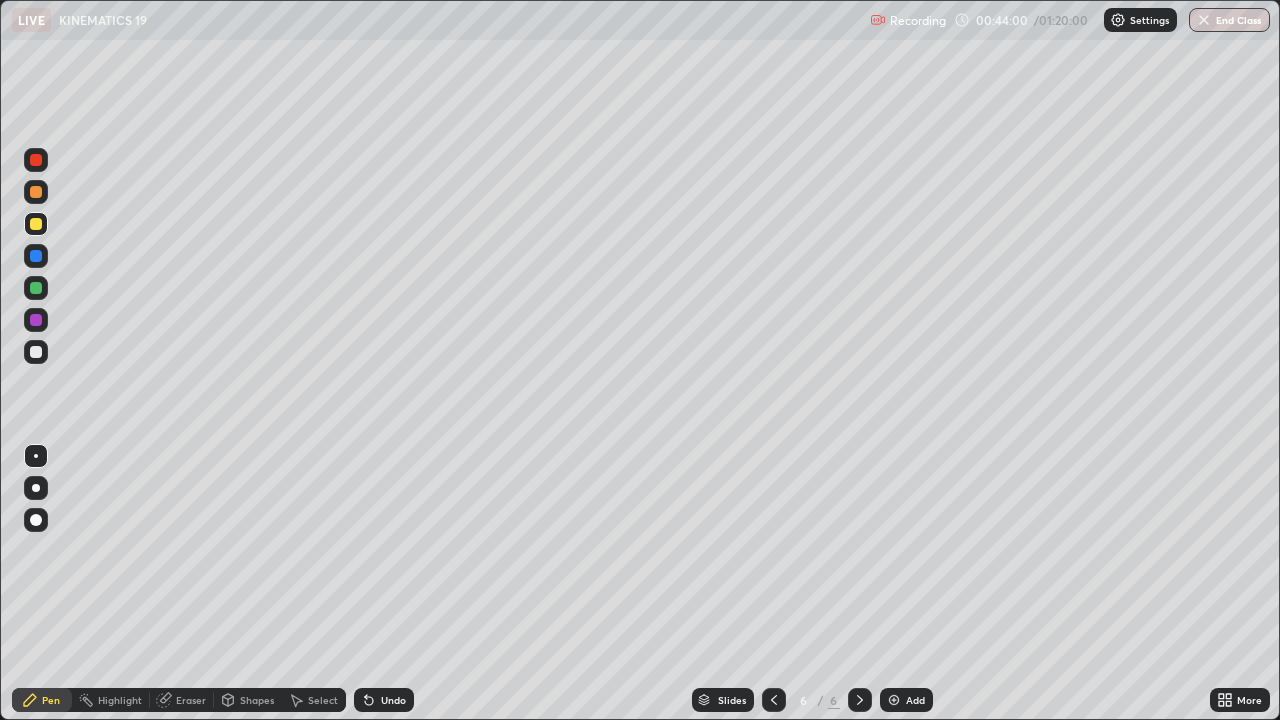 click at bounding box center [894, 700] 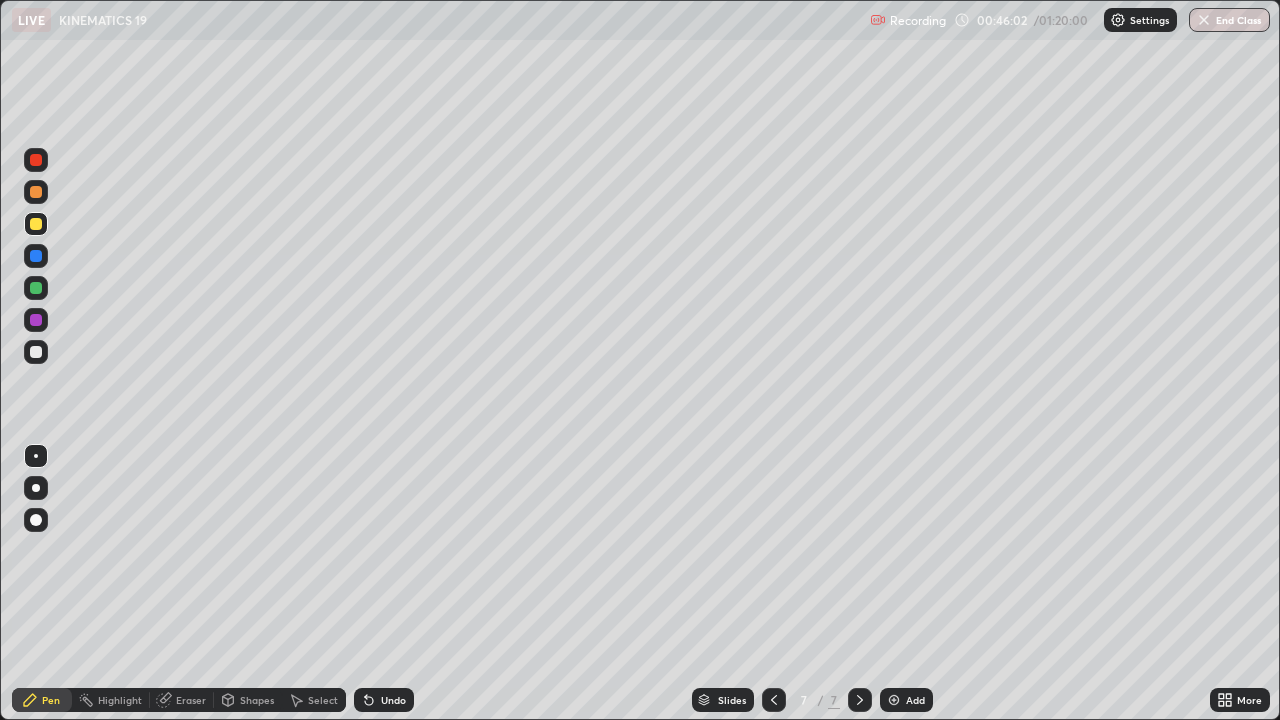click on "Erase all" at bounding box center (36, 360) 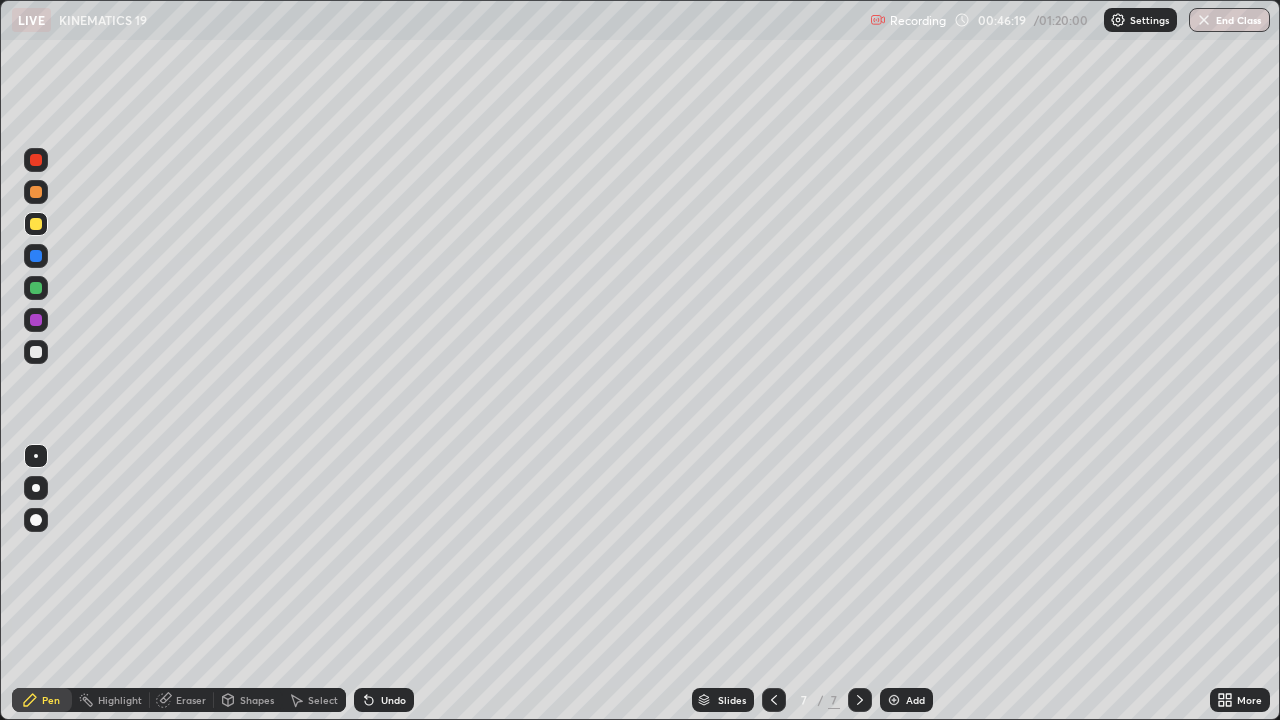 click 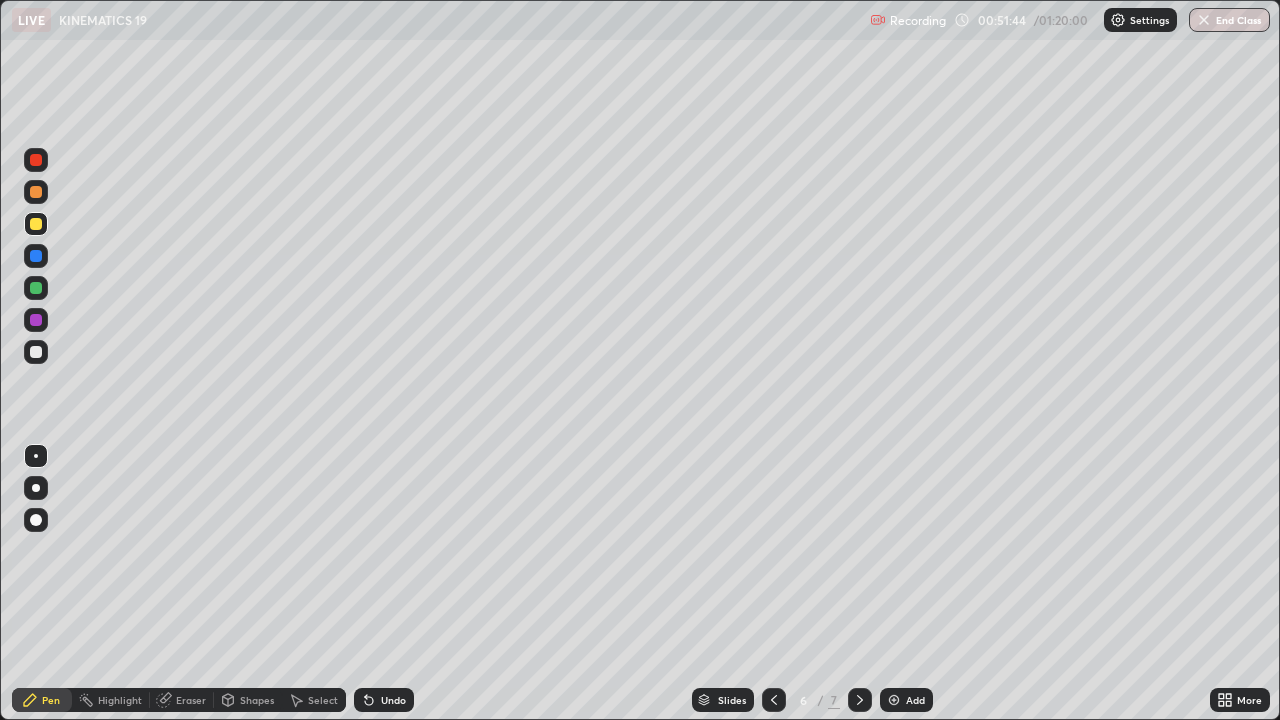 click 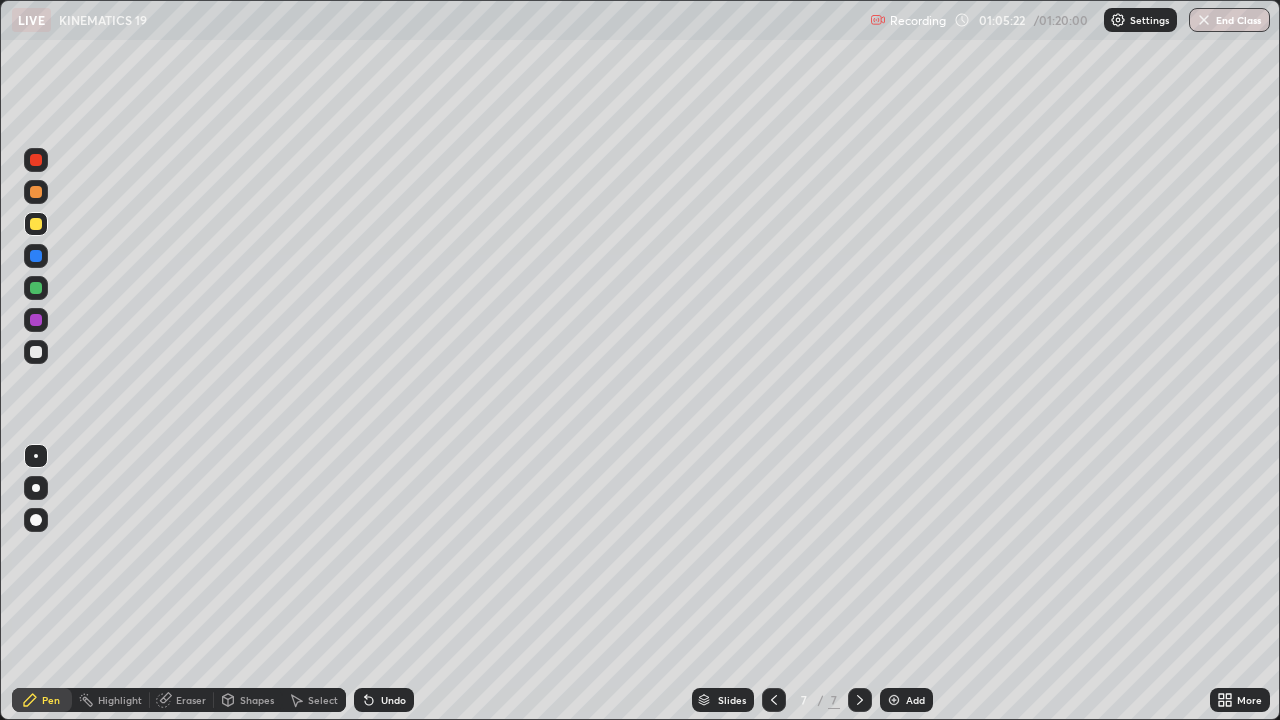 click on "End Class" at bounding box center (1229, 20) 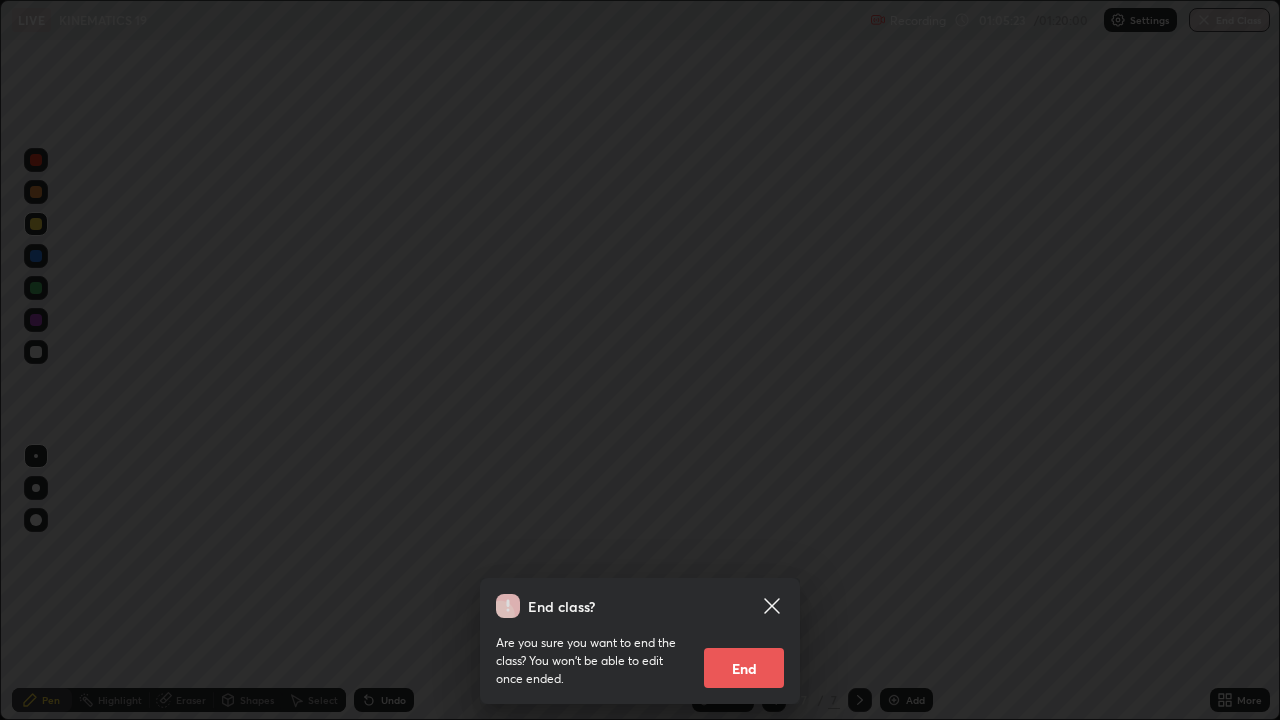 click on "End" at bounding box center (744, 668) 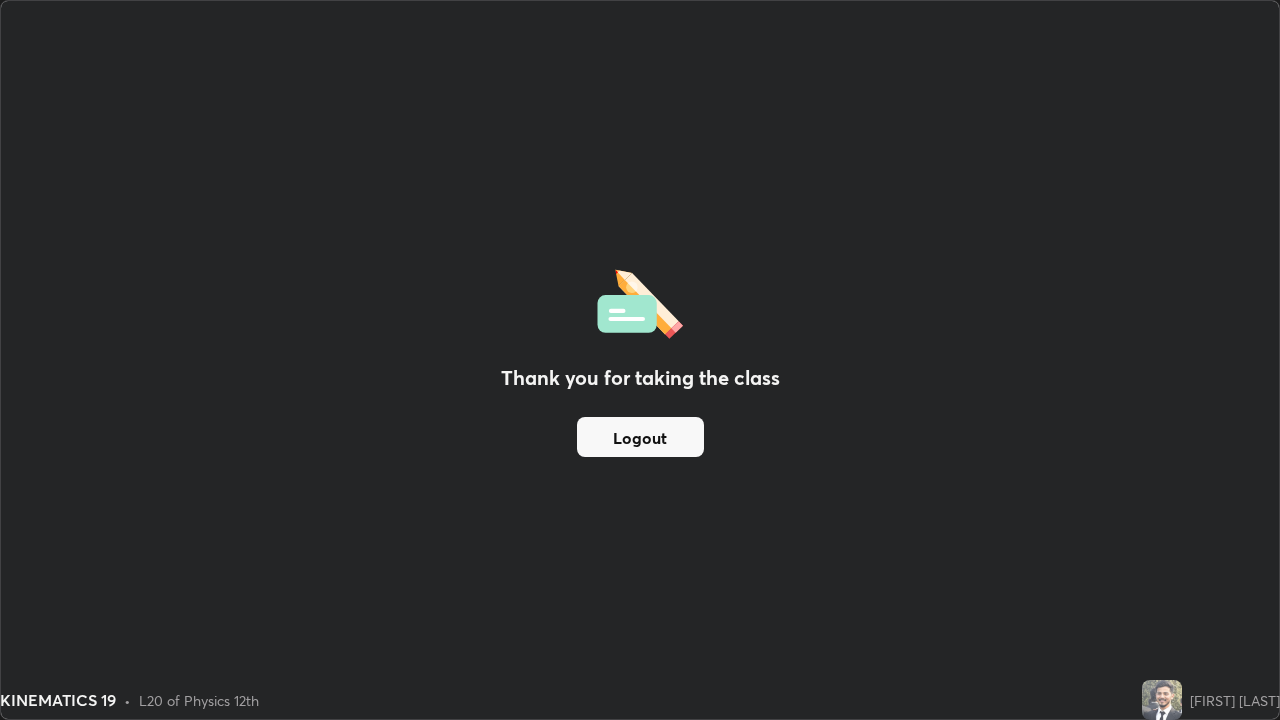 click on "Logout" at bounding box center [640, 437] 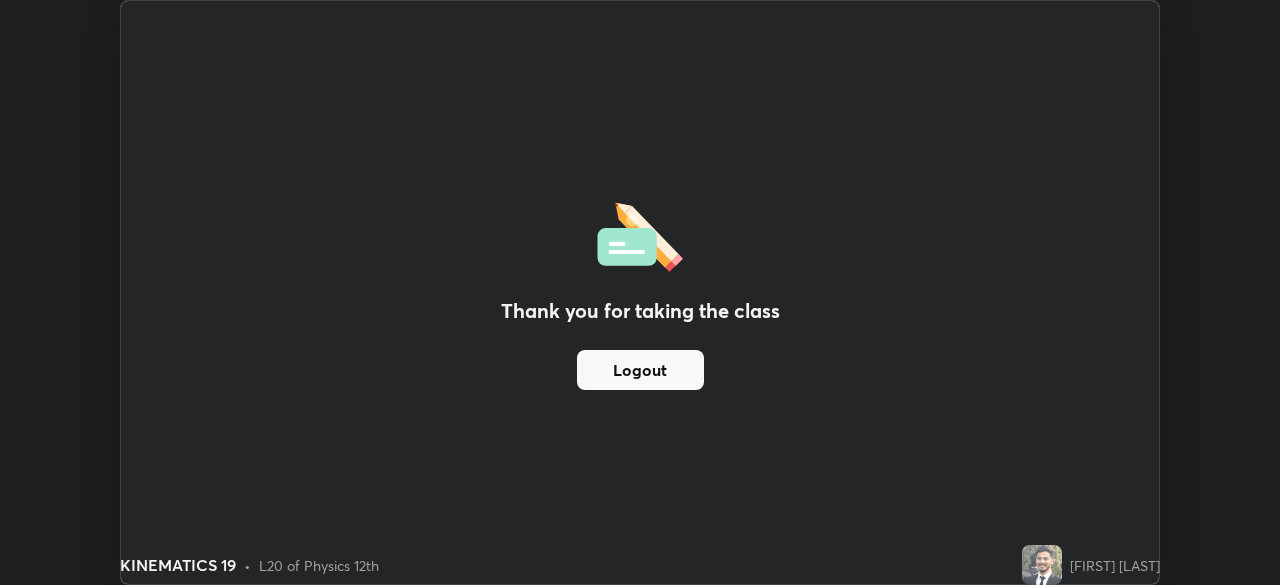 scroll, scrollTop: 585, scrollLeft: 1280, axis: both 